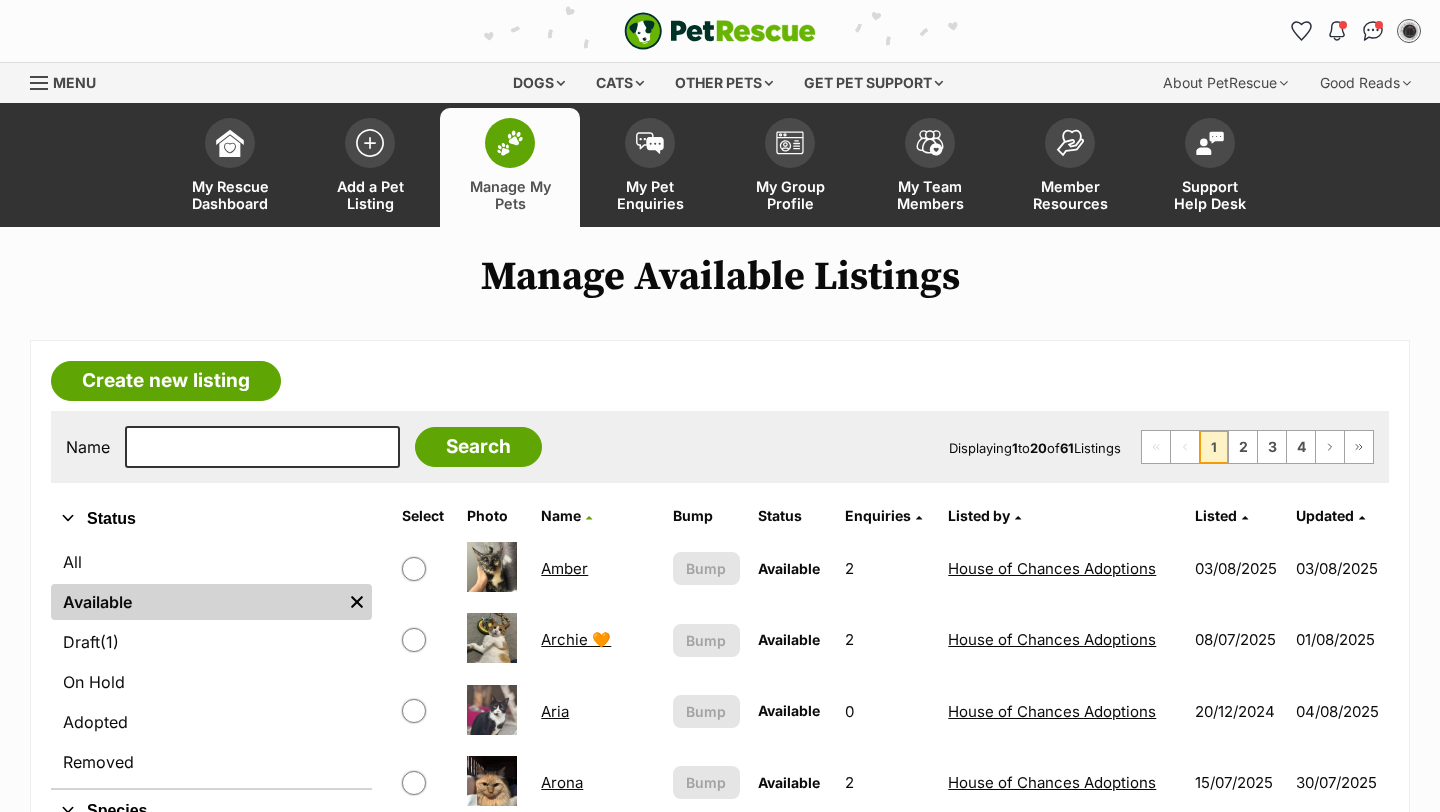 scroll, scrollTop: 32, scrollLeft: 0, axis: vertical 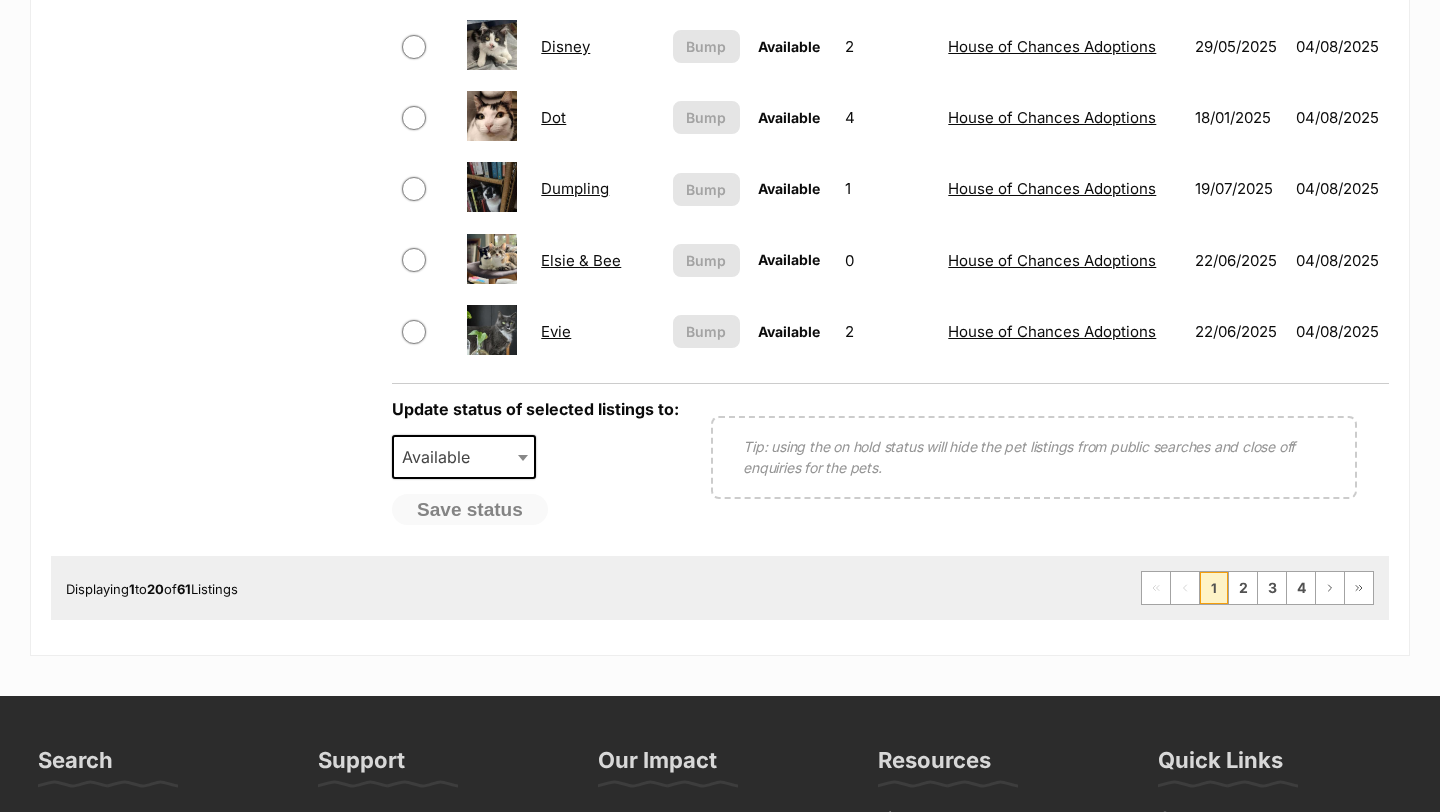 click on "Displaying  1  to  20  of  61  Listings
First Page
Previous Page
1
2
3
4
Next Page
Last Page" at bounding box center (720, 588) 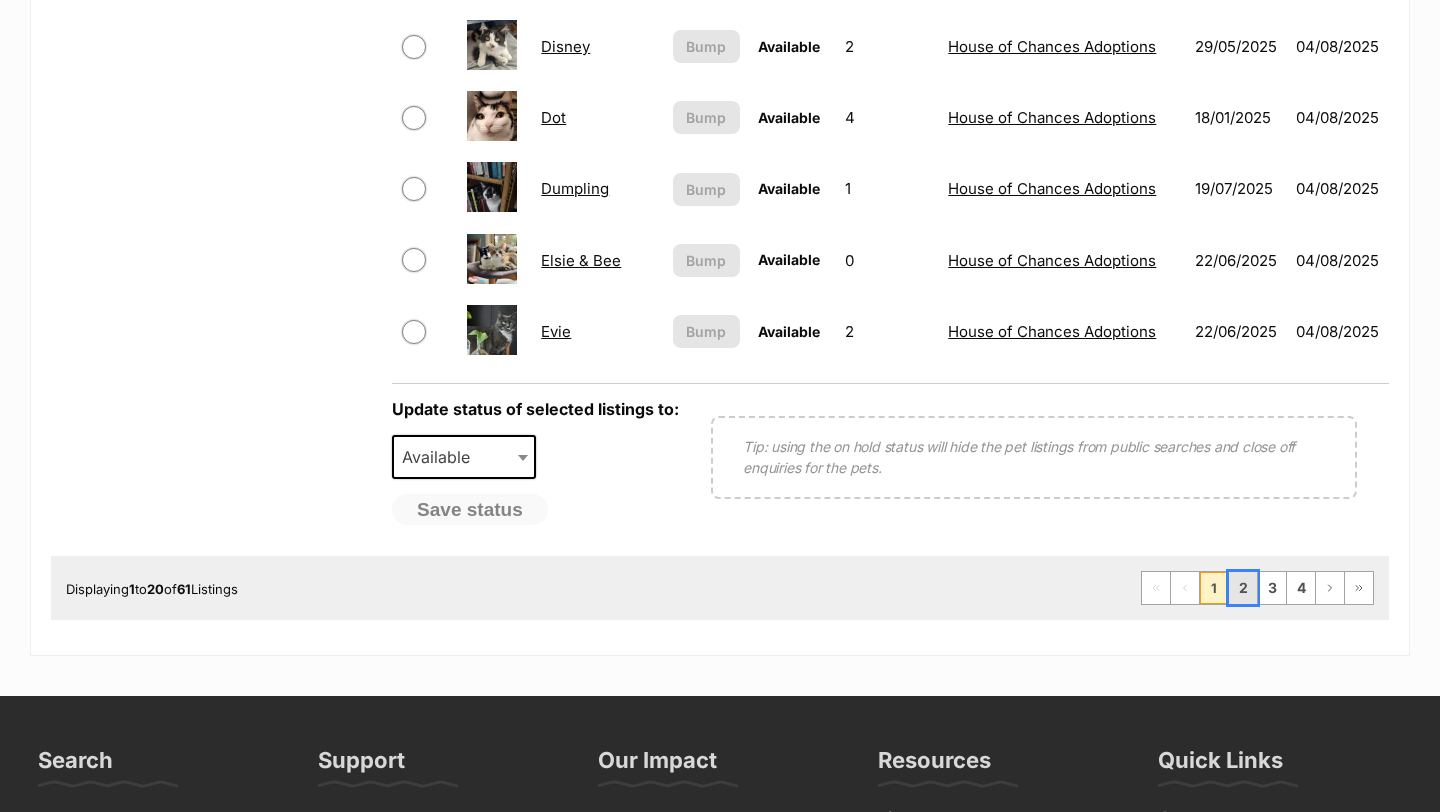 click on "2" at bounding box center (1243, 588) 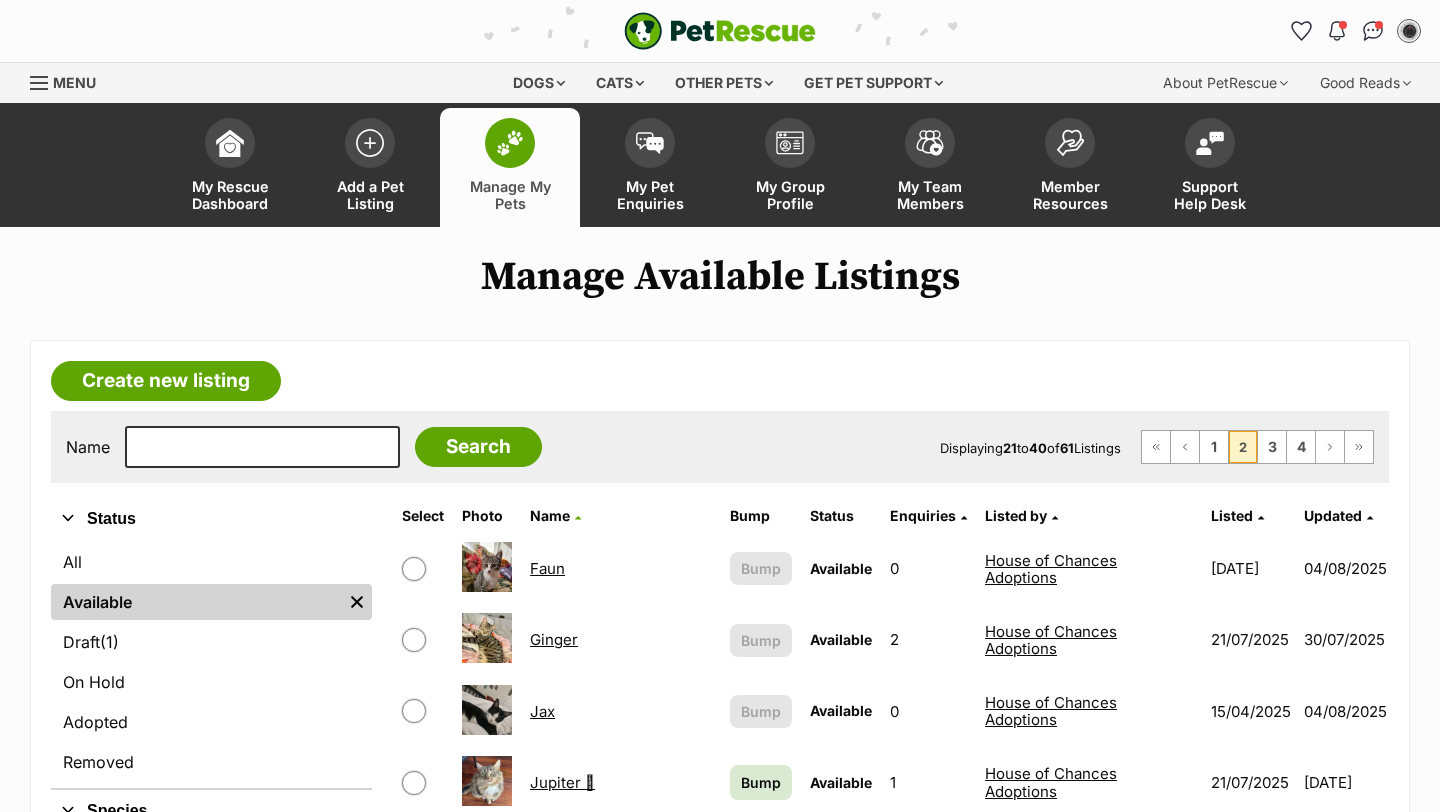 scroll, scrollTop: 537, scrollLeft: 0, axis: vertical 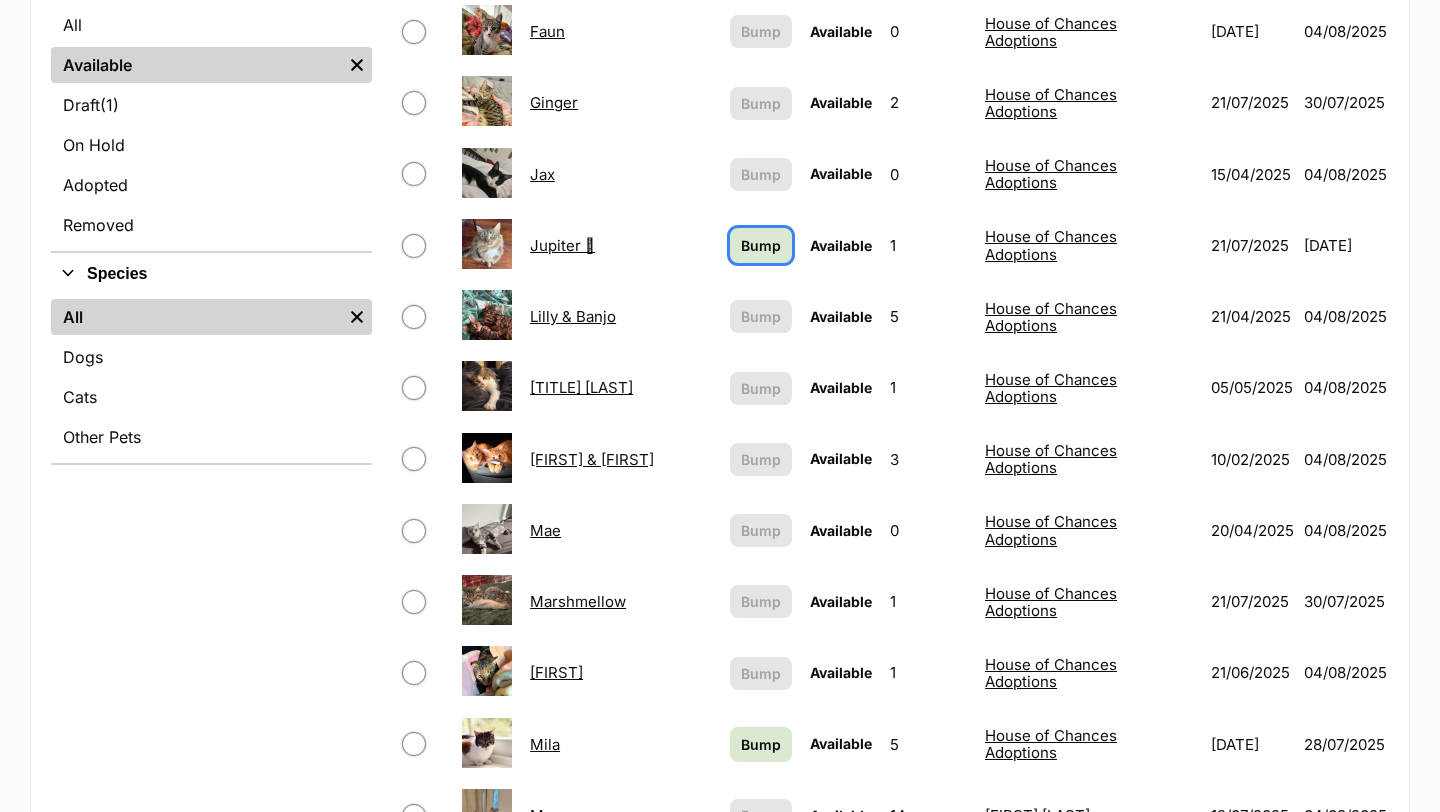 click on "Bump" at bounding box center (761, 245) 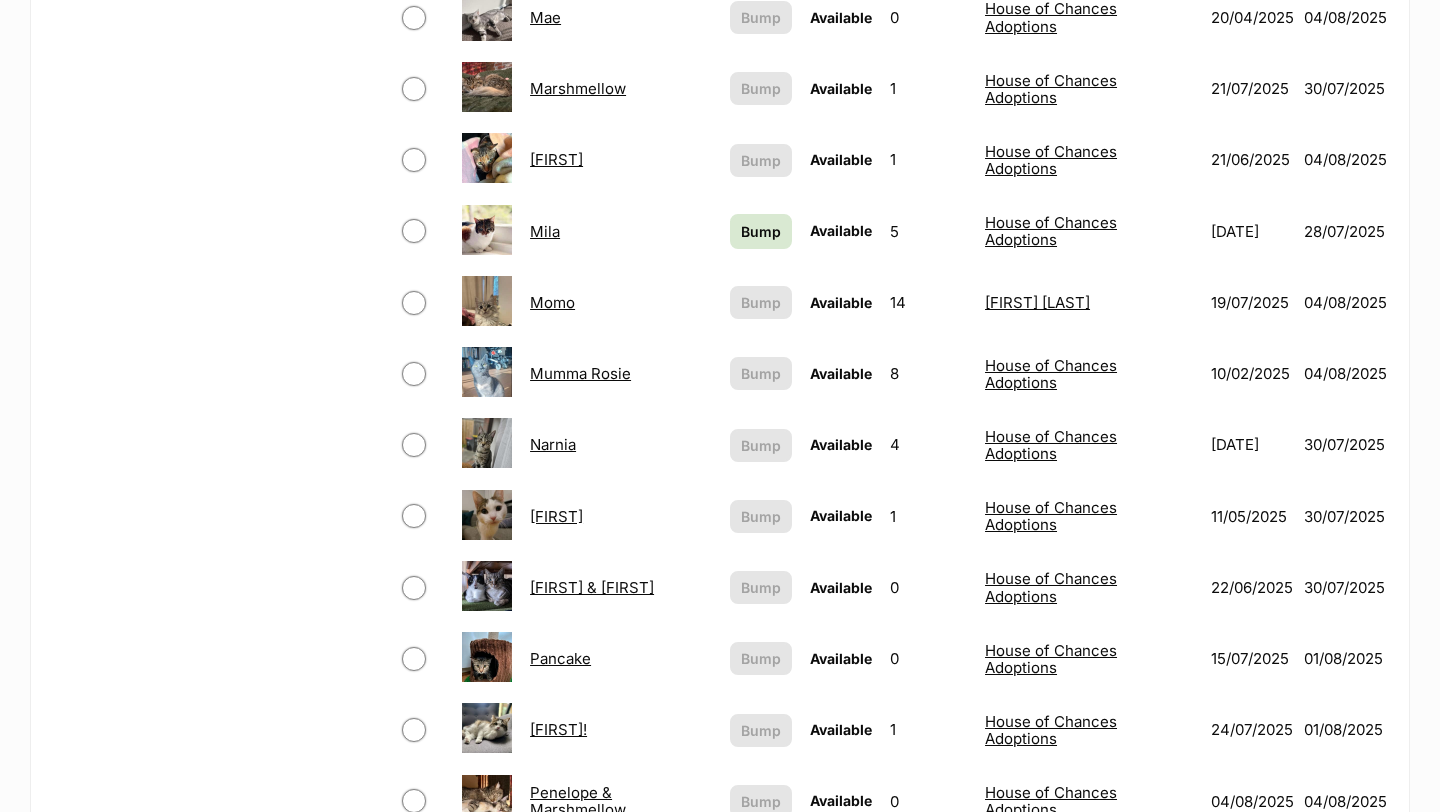 scroll, scrollTop: 1107, scrollLeft: 0, axis: vertical 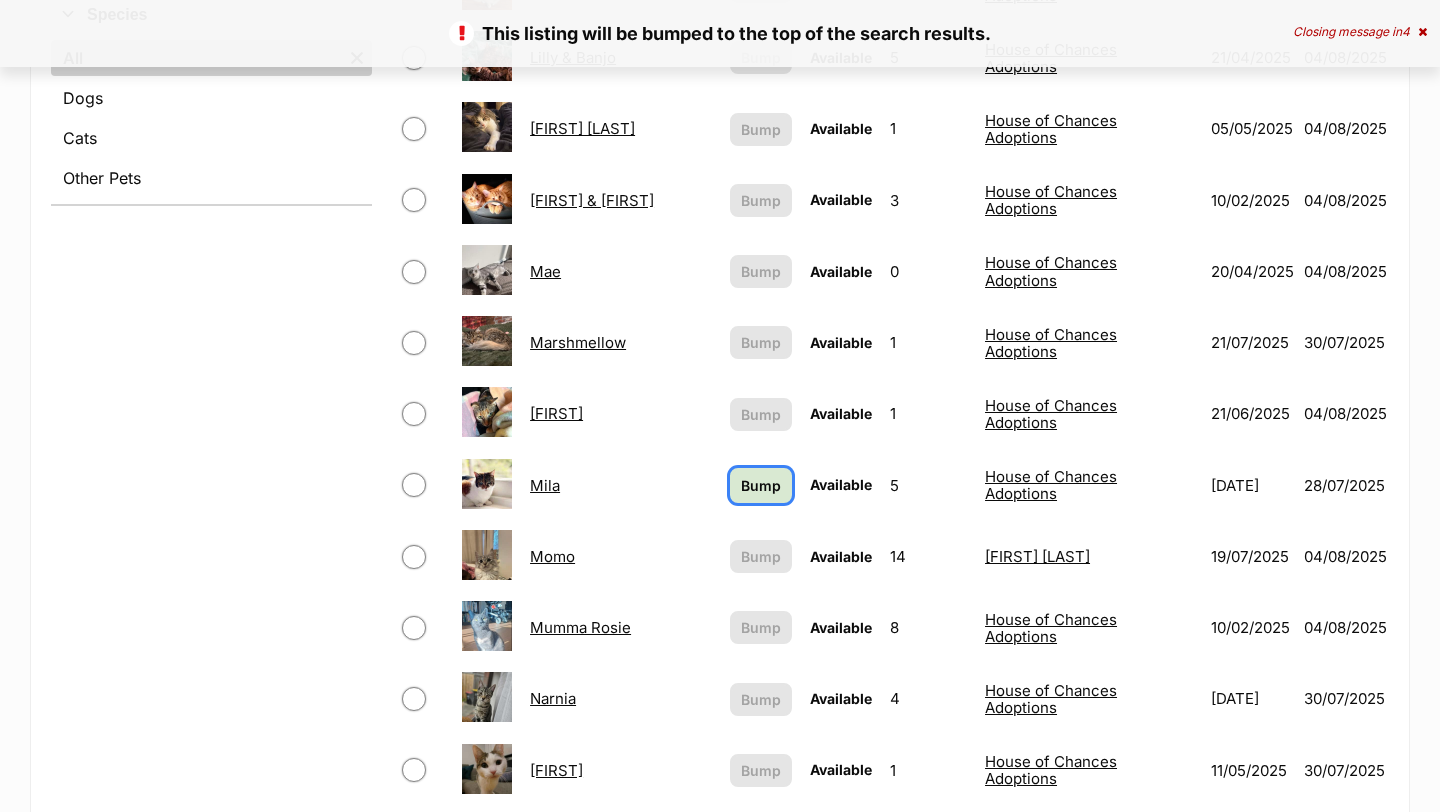 click on "Bump" at bounding box center [761, 485] 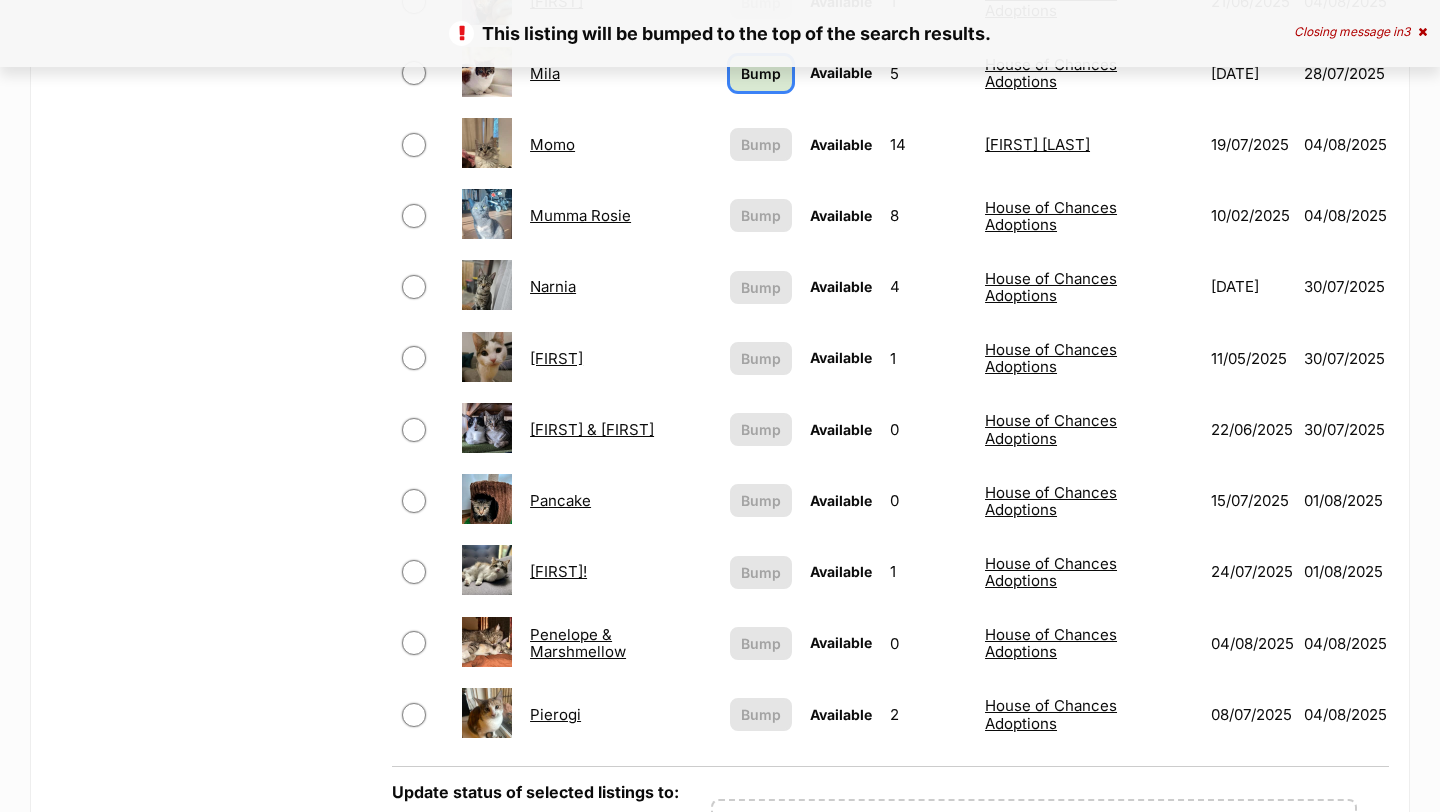 scroll, scrollTop: 1373, scrollLeft: 0, axis: vertical 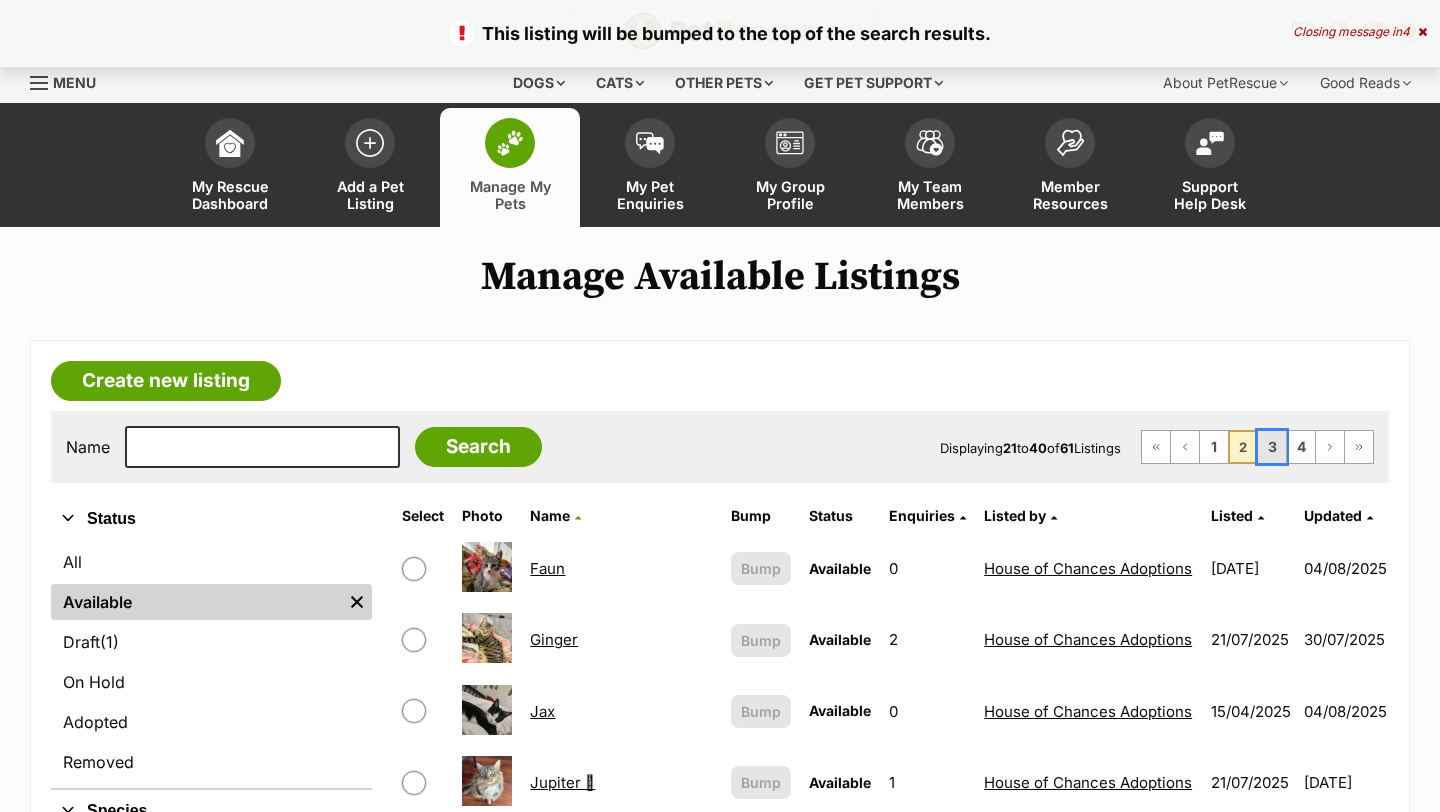 click on "3" at bounding box center [1272, 447] 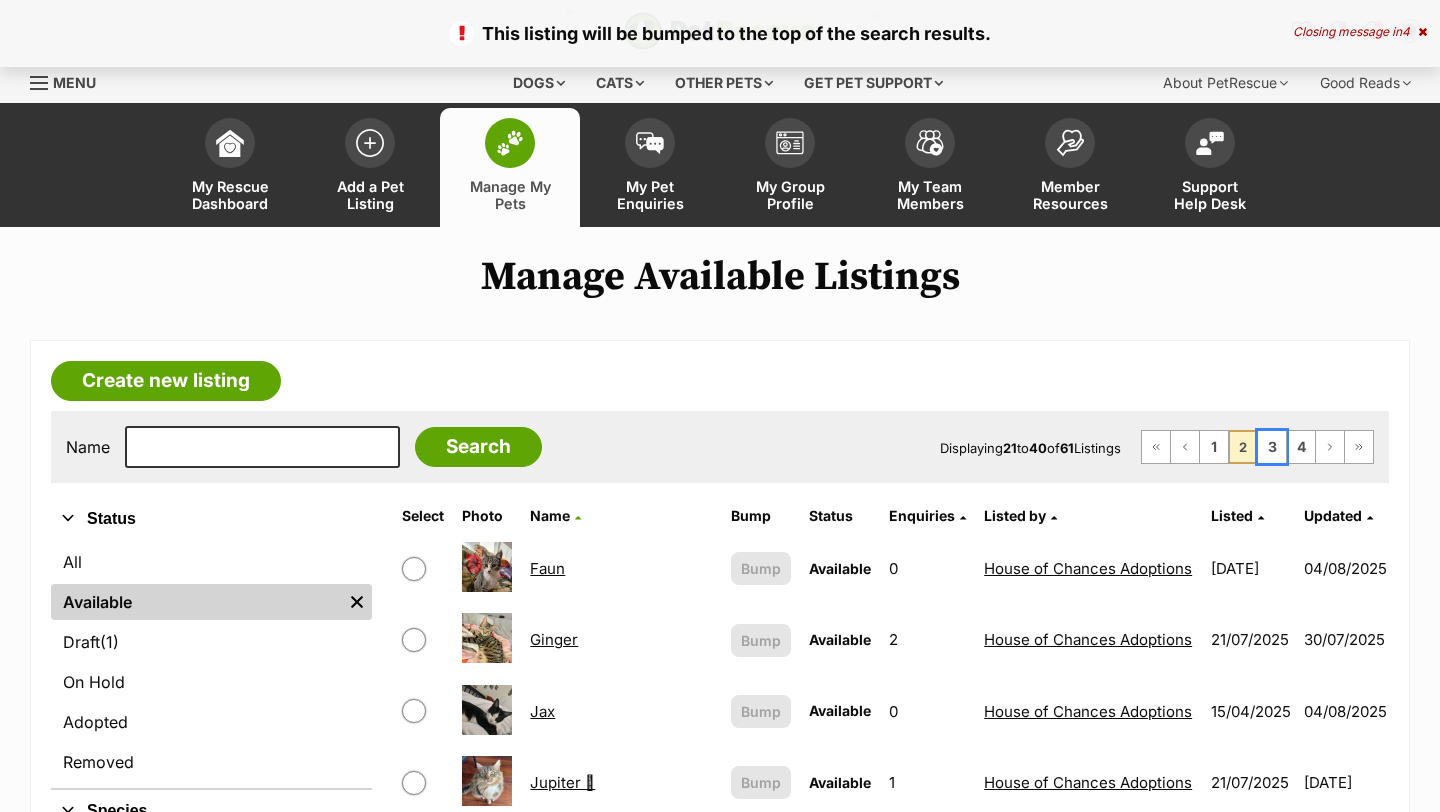 scroll, scrollTop: 391, scrollLeft: 0, axis: vertical 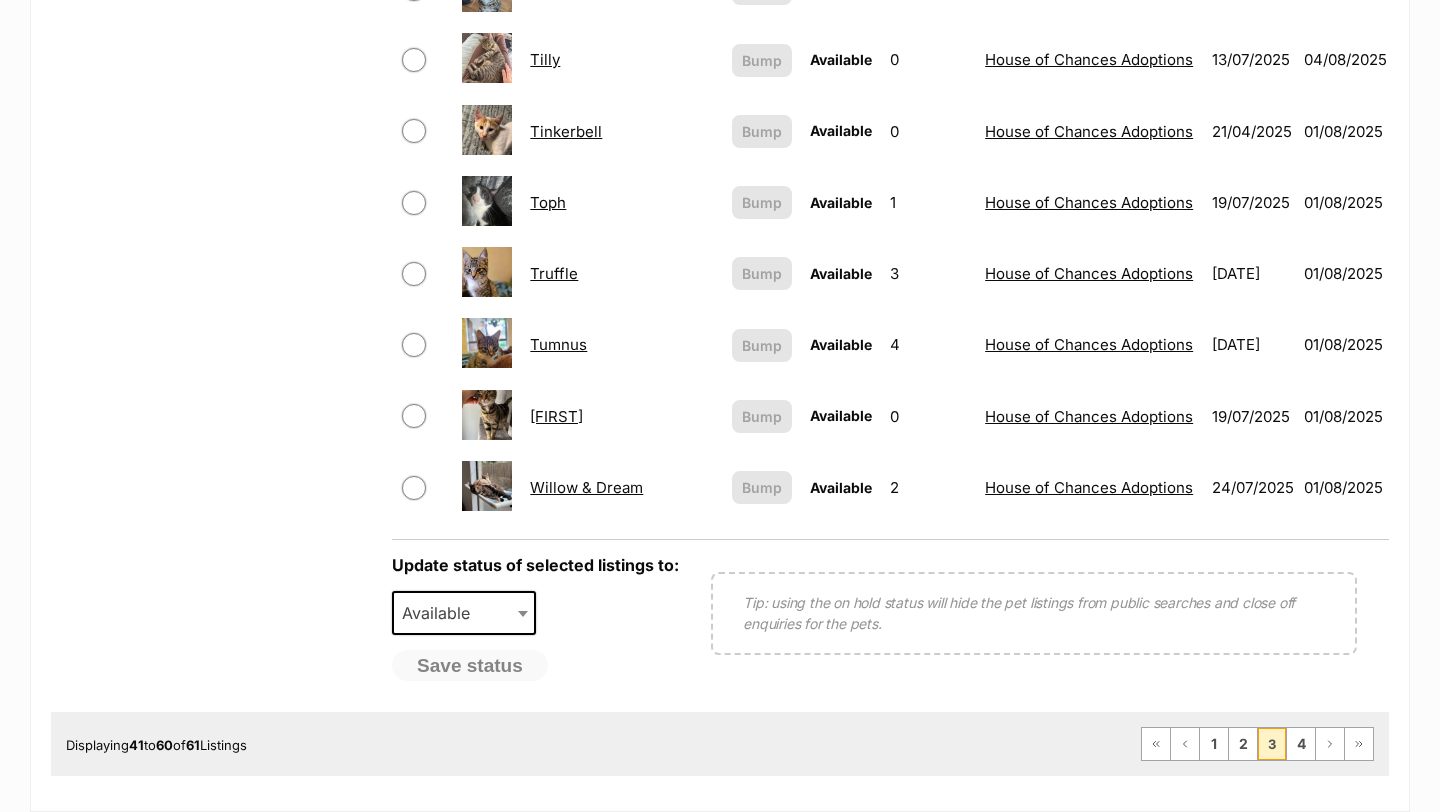 click on "Willow & Dream" at bounding box center (586, 487) 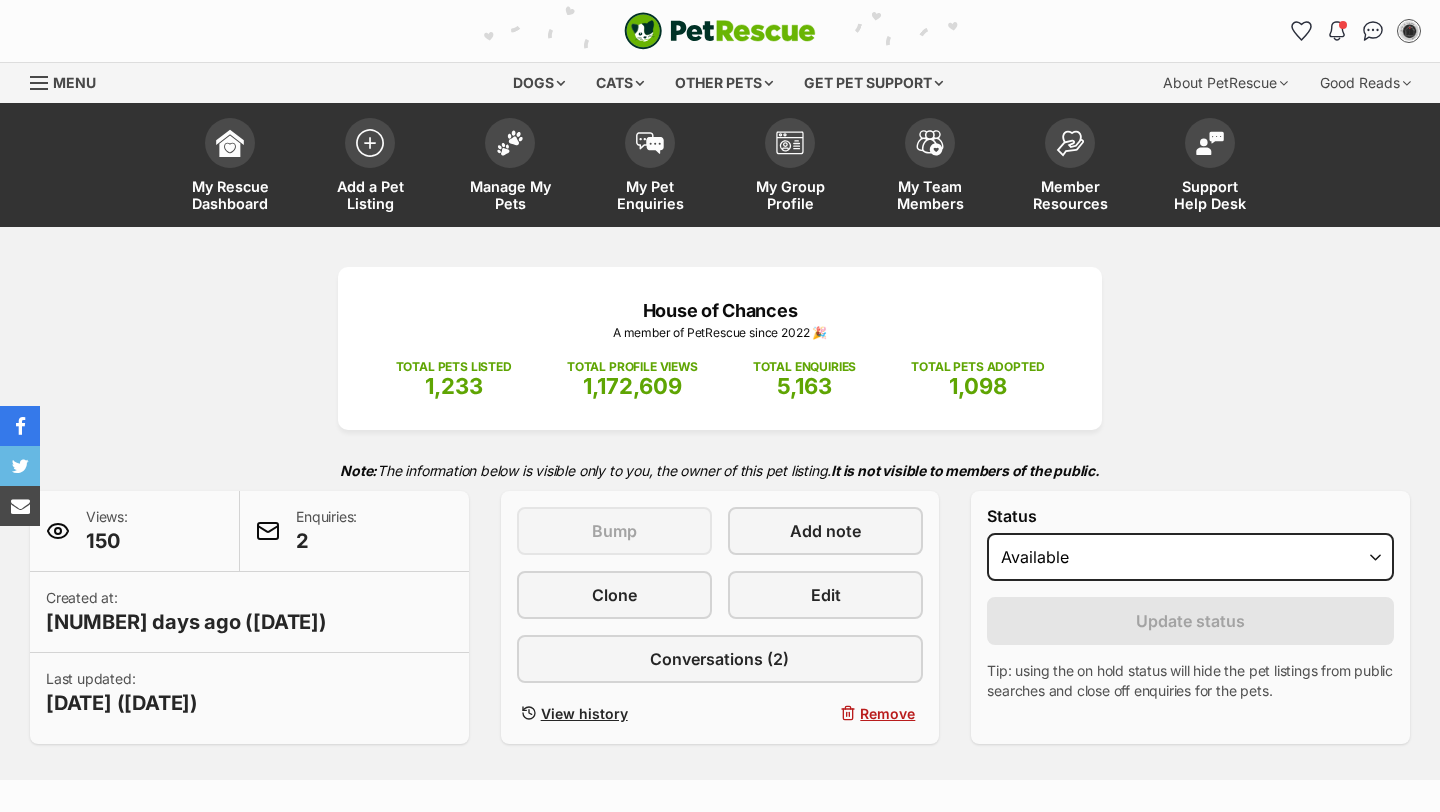 scroll, scrollTop: 0, scrollLeft: 0, axis: both 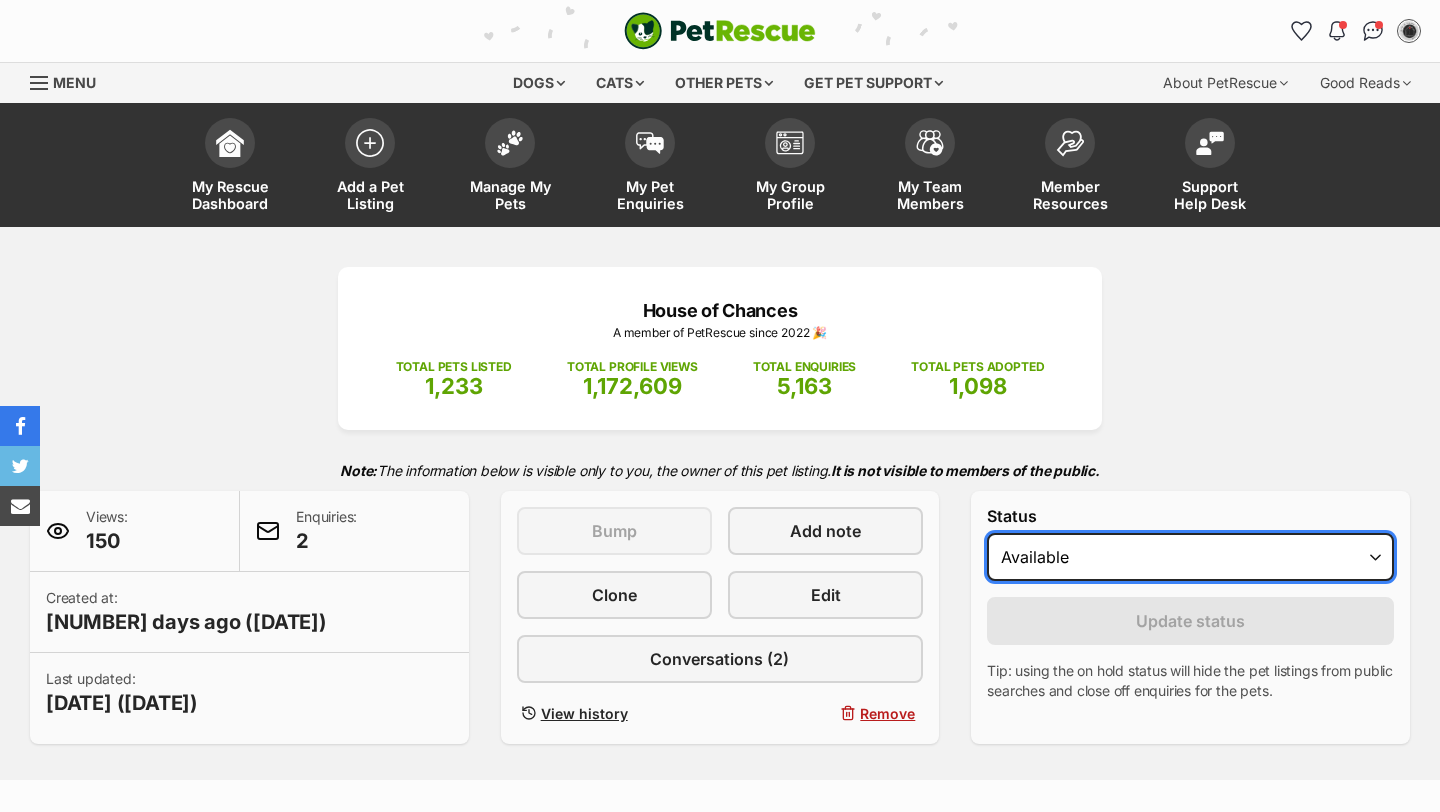 click on "Draft - not available as listing has enquires
Available
On hold
Adopted" at bounding box center (1190, 557) 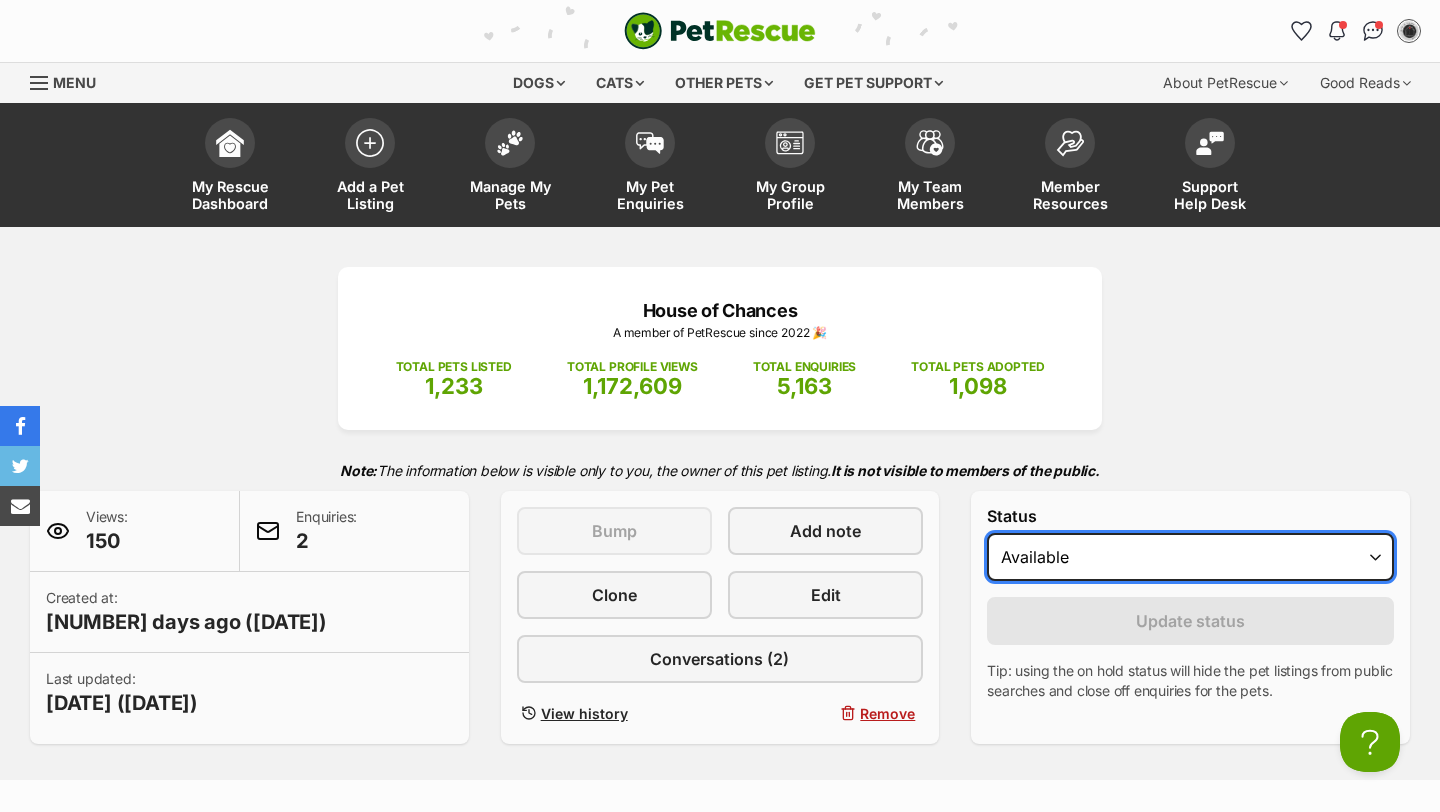 scroll, scrollTop: 0, scrollLeft: 0, axis: both 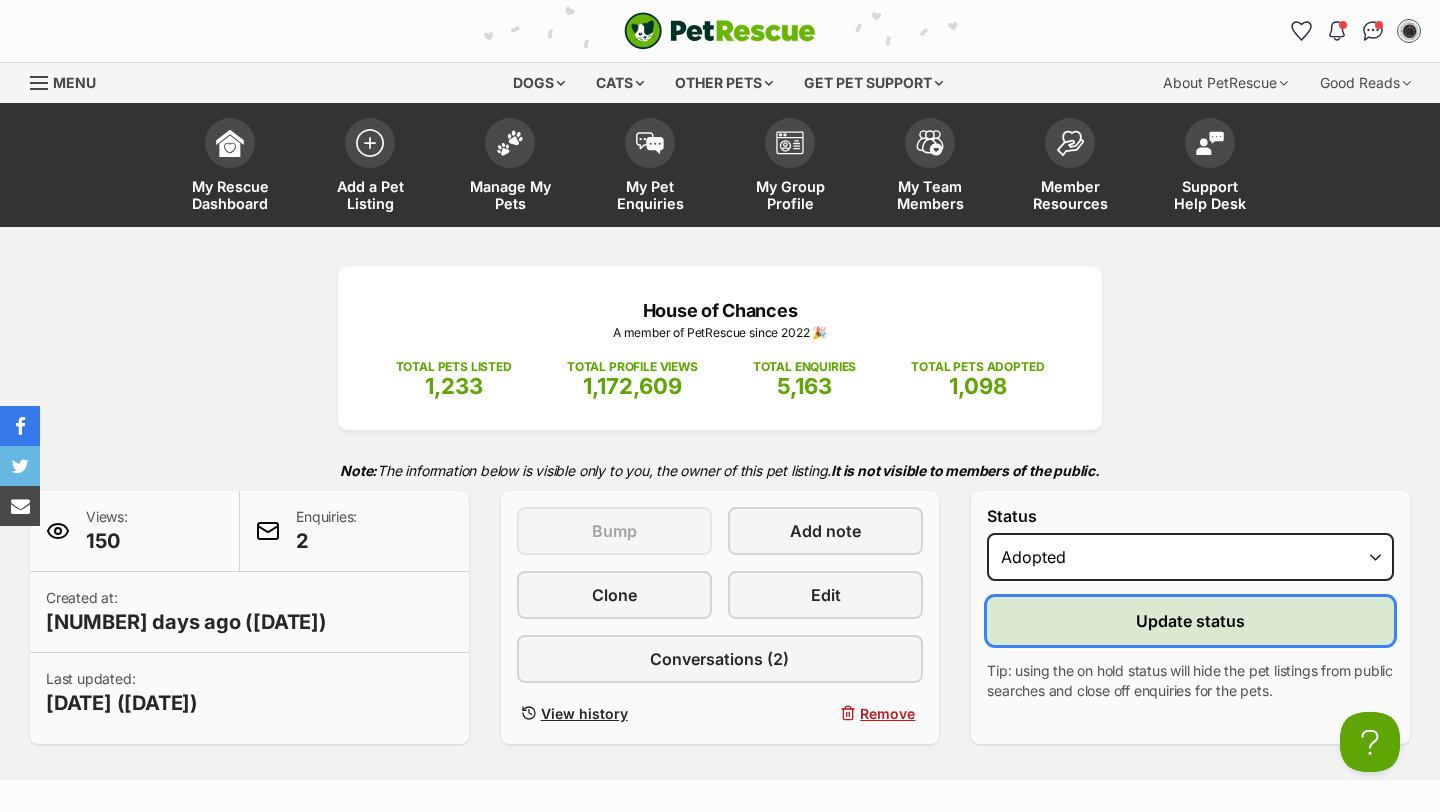 click on "Update status" at bounding box center [1190, 621] 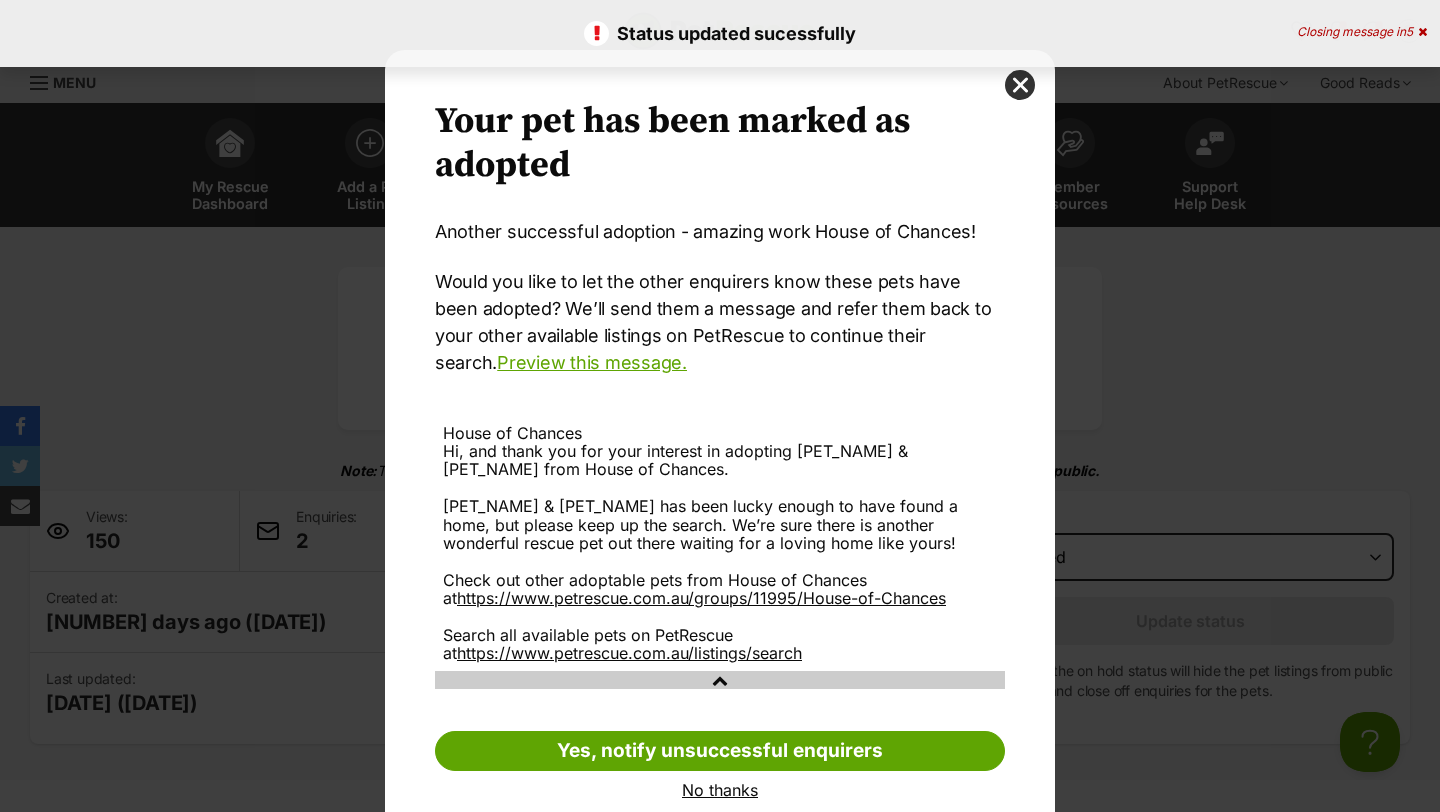 scroll, scrollTop: 37, scrollLeft: 0, axis: vertical 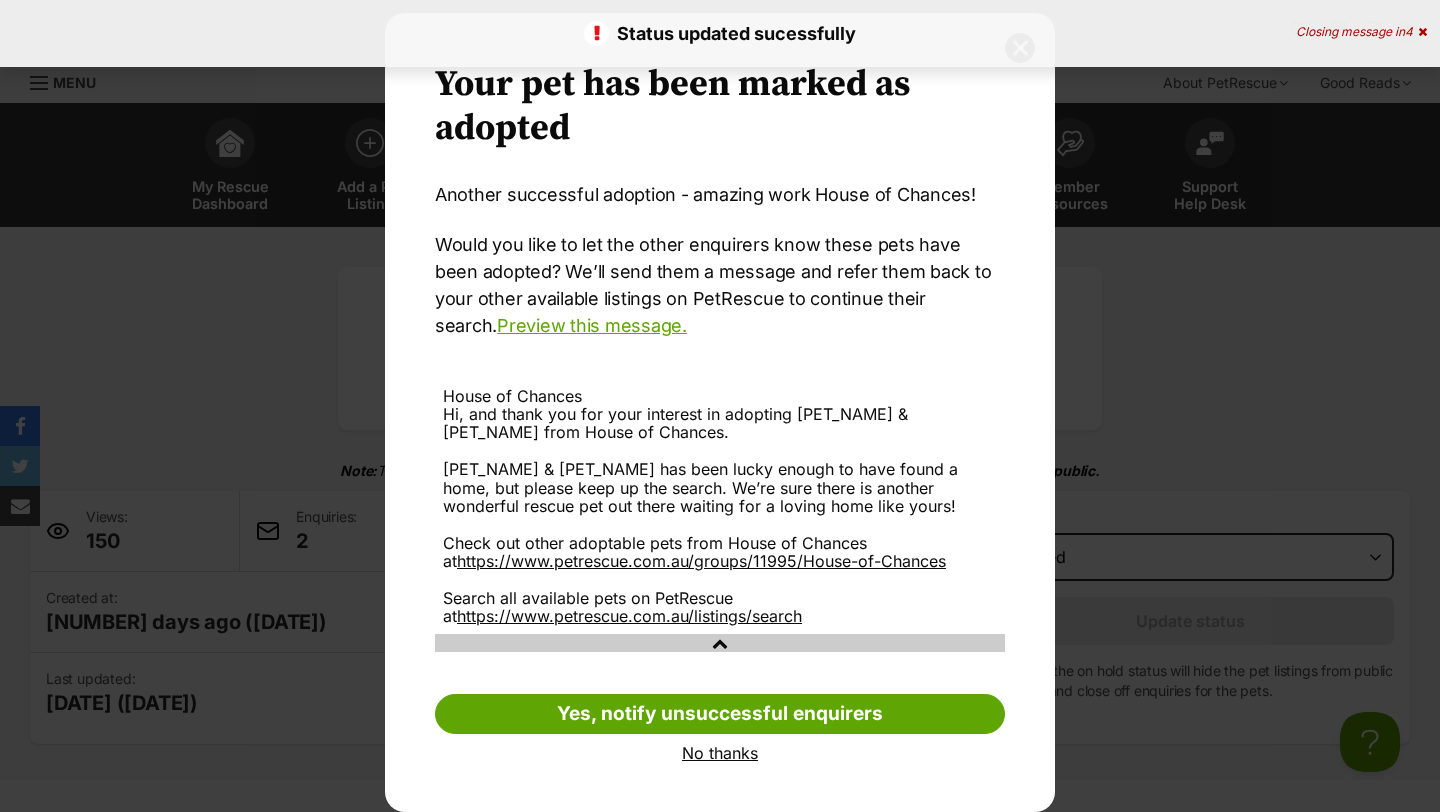 click on "No thanks" at bounding box center [720, 753] 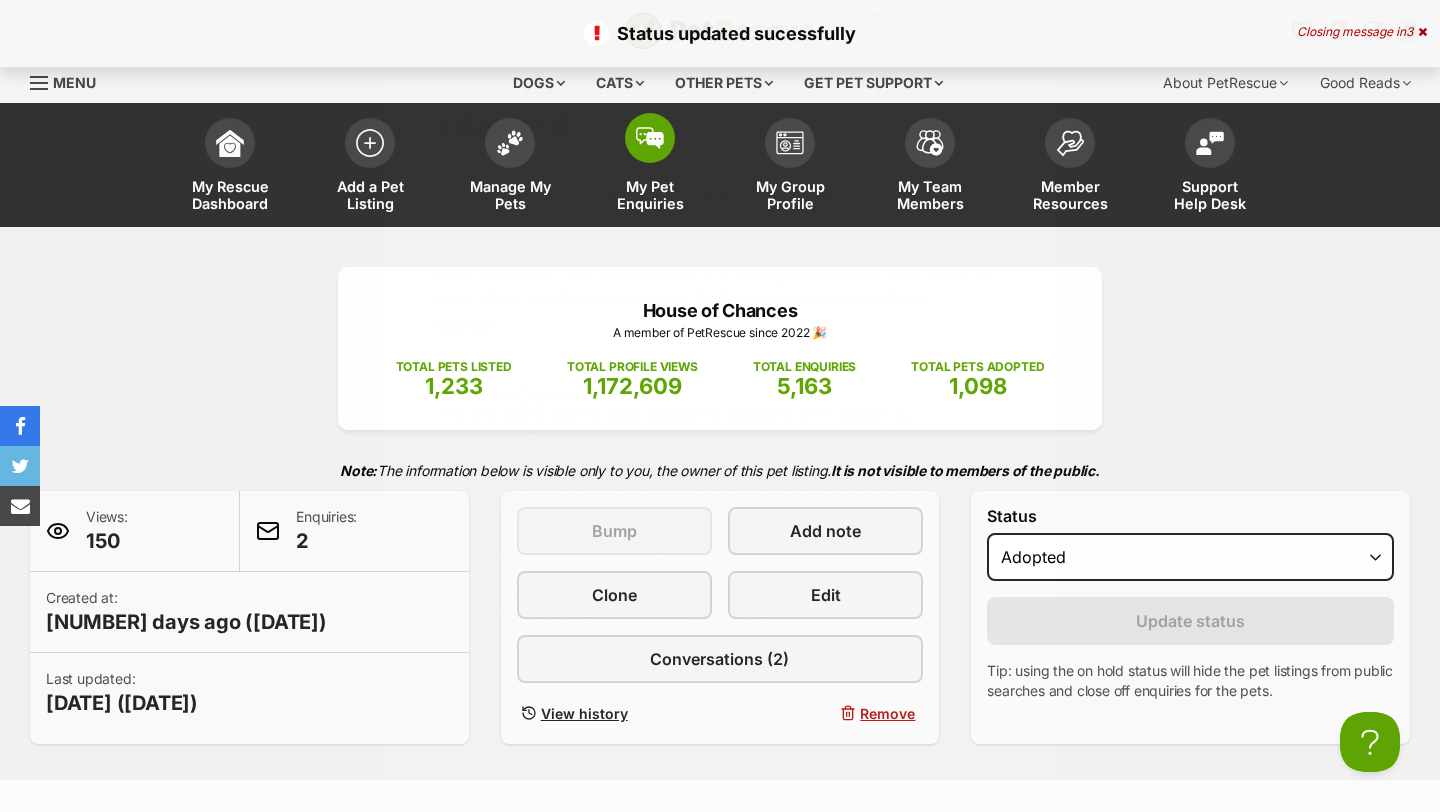 scroll, scrollTop: 0, scrollLeft: 0, axis: both 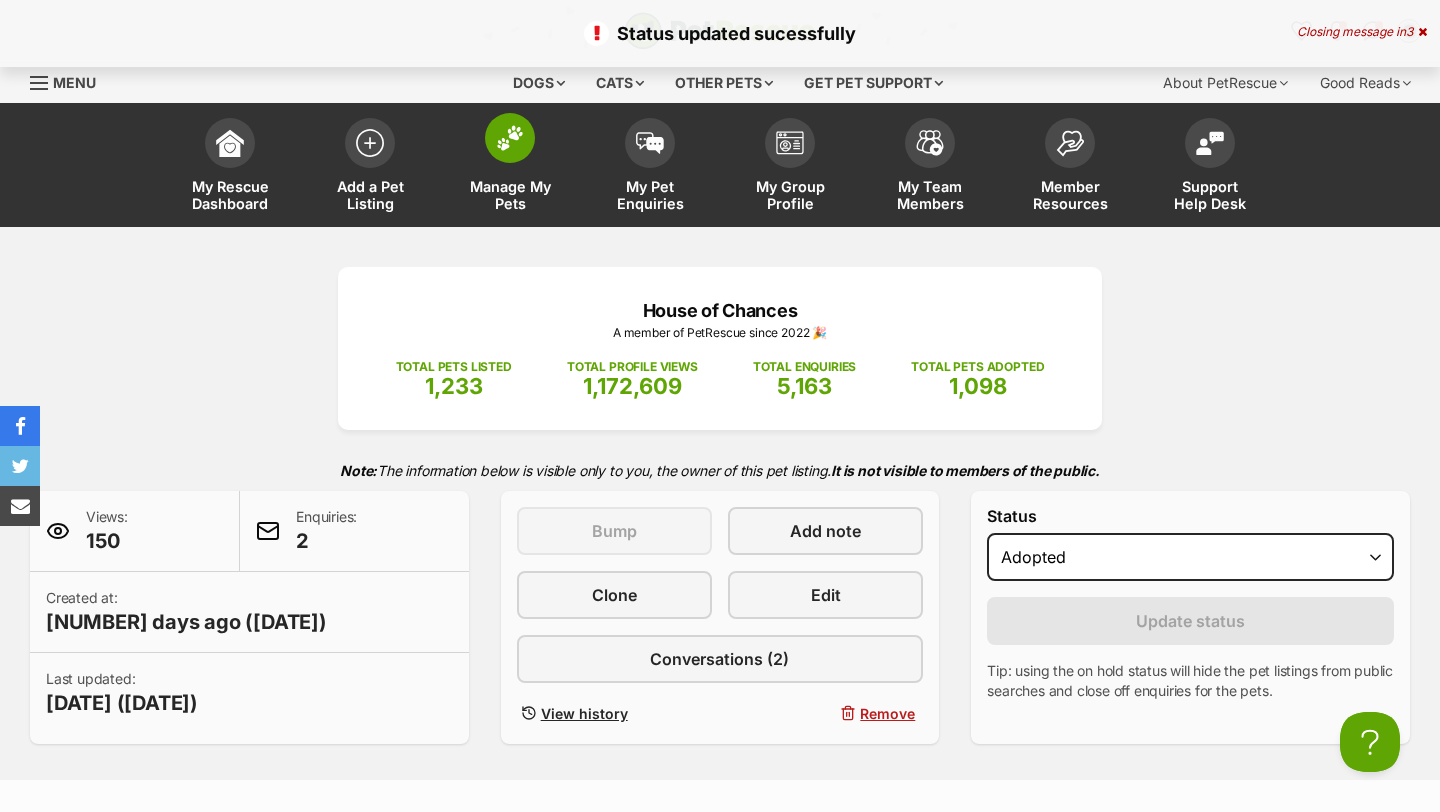 click on "Manage My Pets" at bounding box center (510, 195) 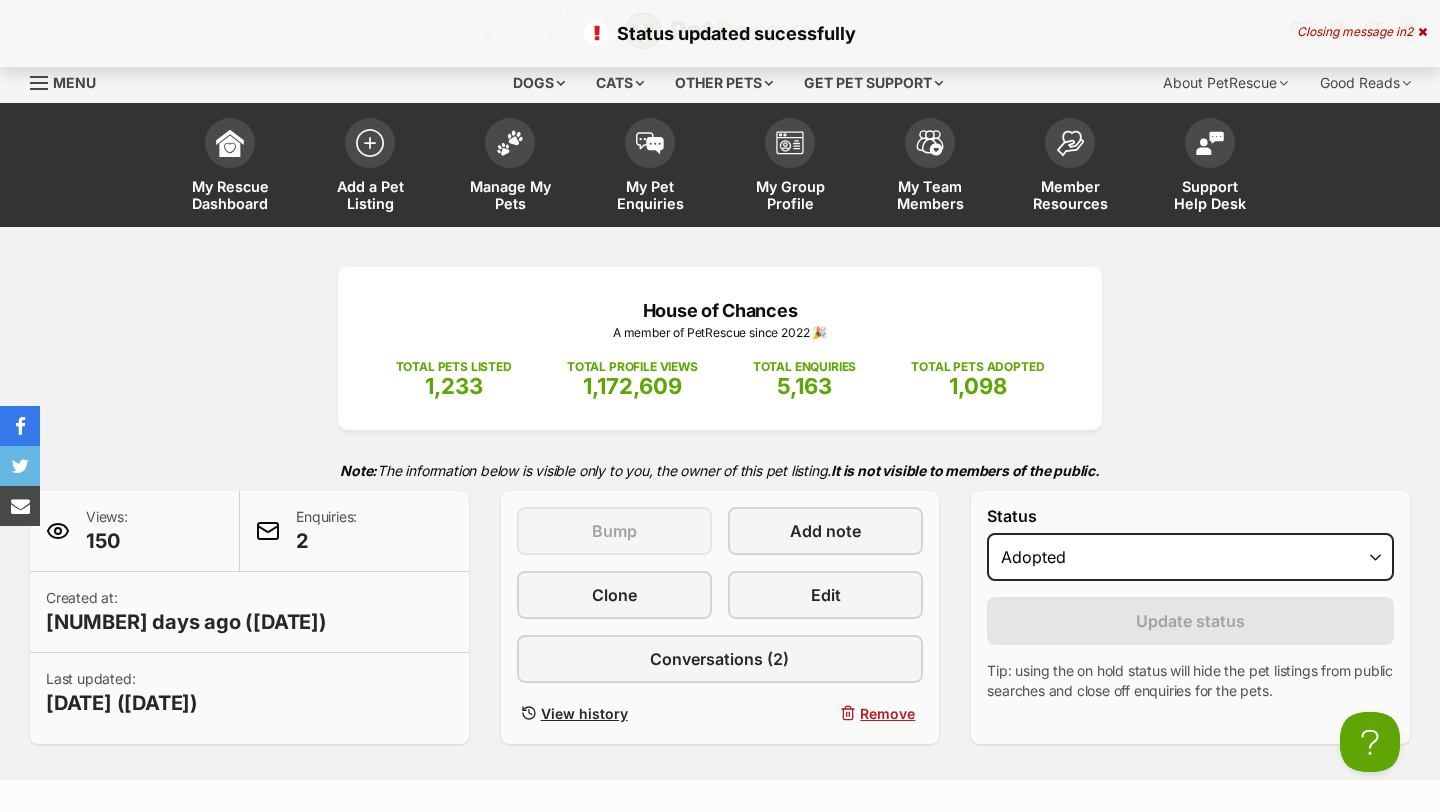 scroll, scrollTop: 0, scrollLeft: 0, axis: both 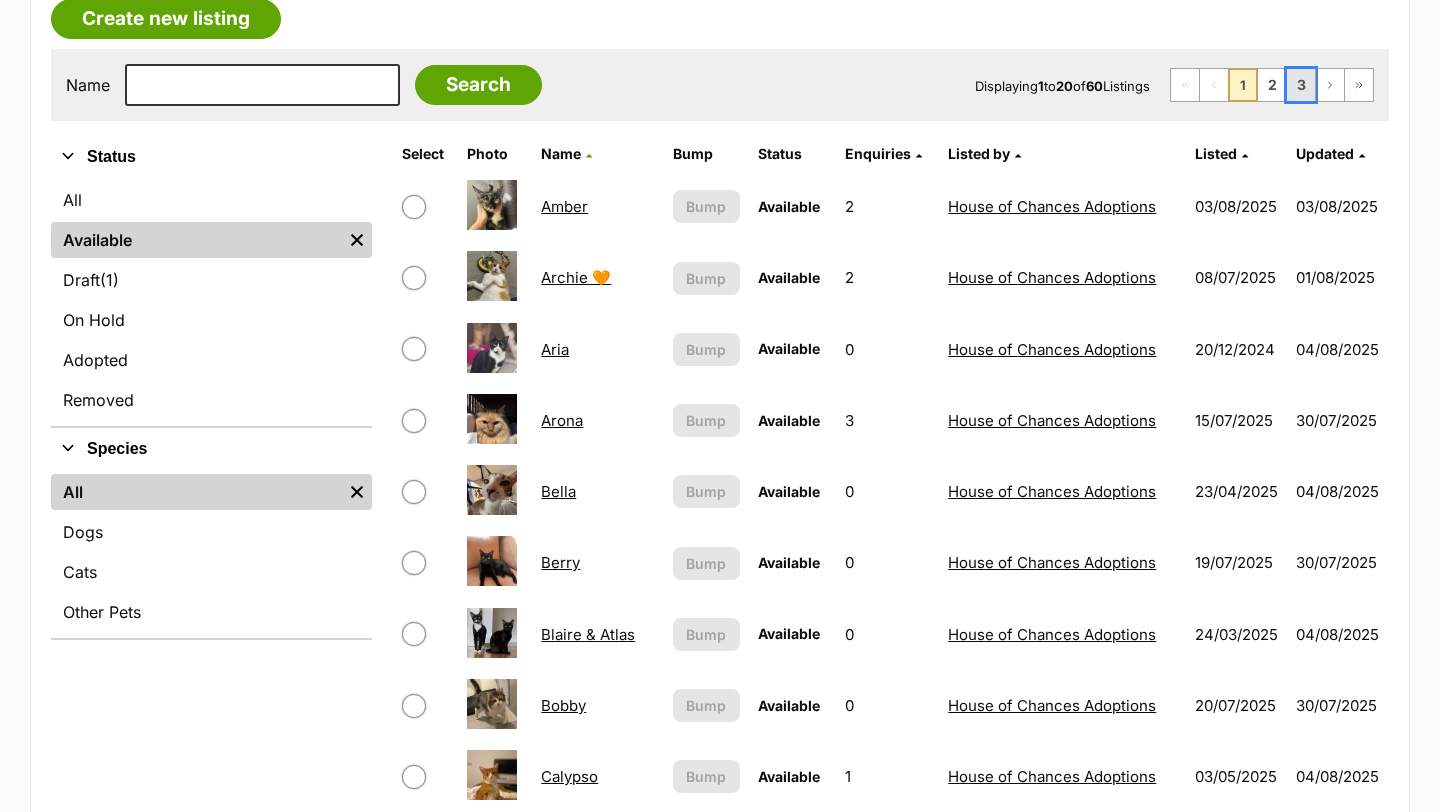 click on "3" at bounding box center (1301, 85) 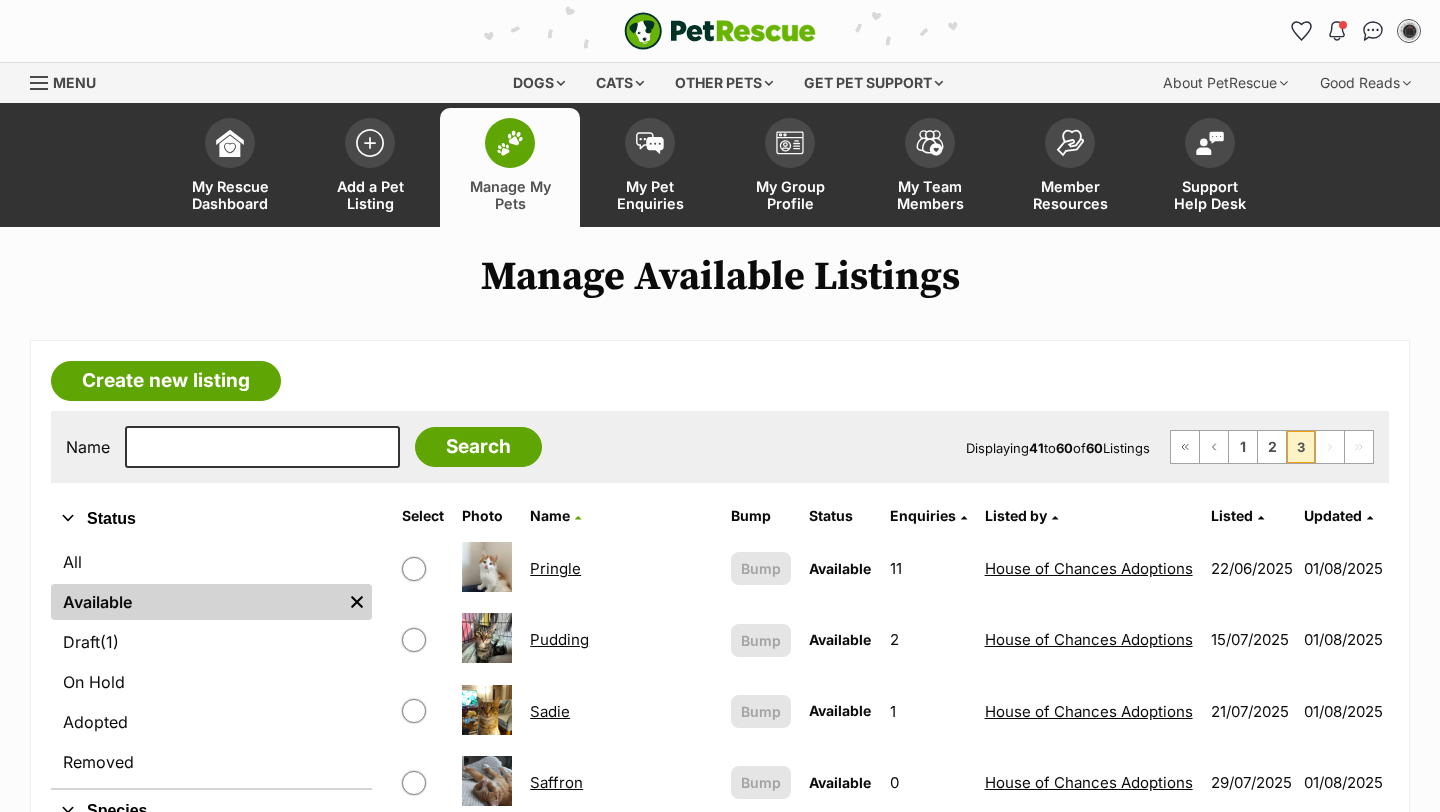 scroll, scrollTop: 0, scrollLeft: 0, axis: both 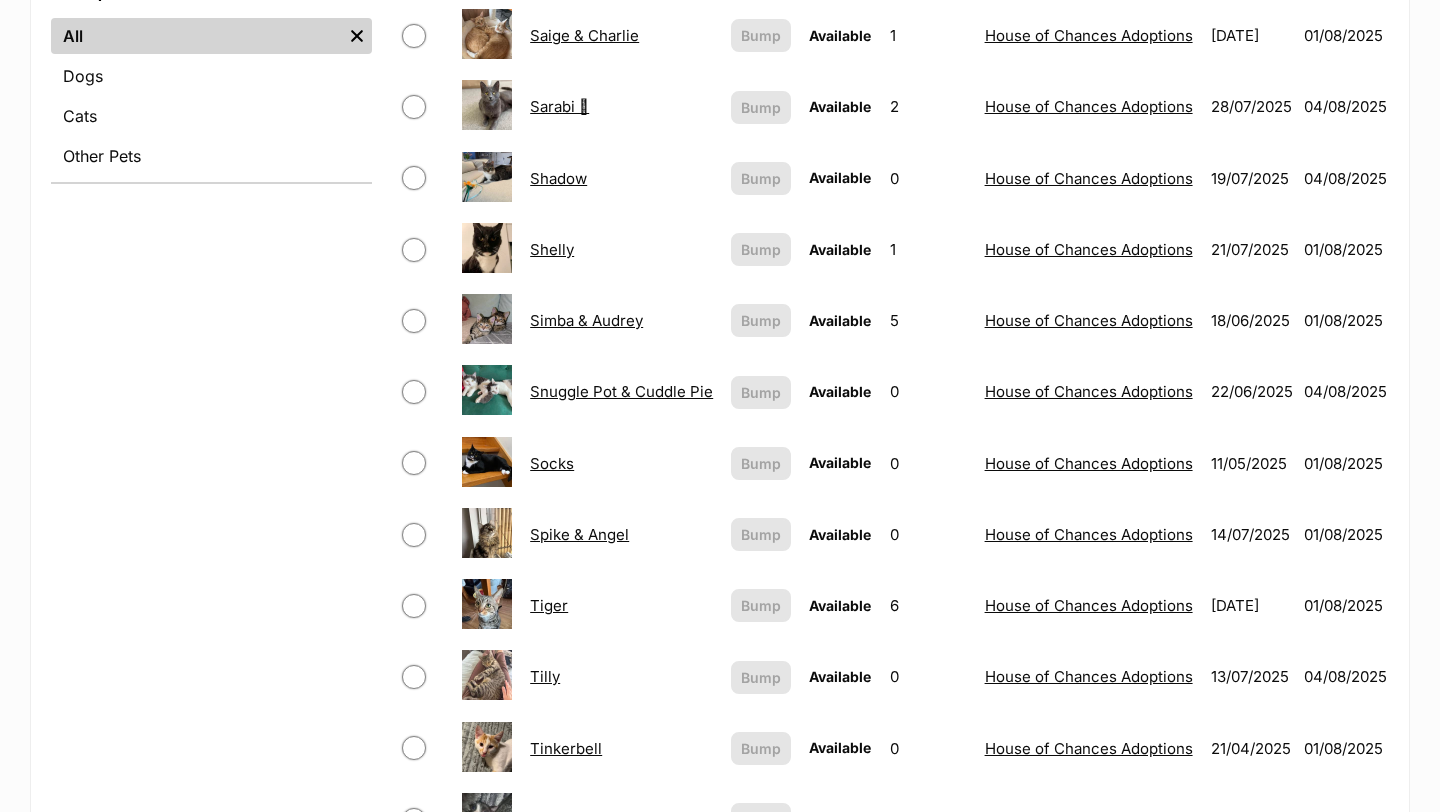 click on "Simba & Audrey" at bounding box center (586, 320) 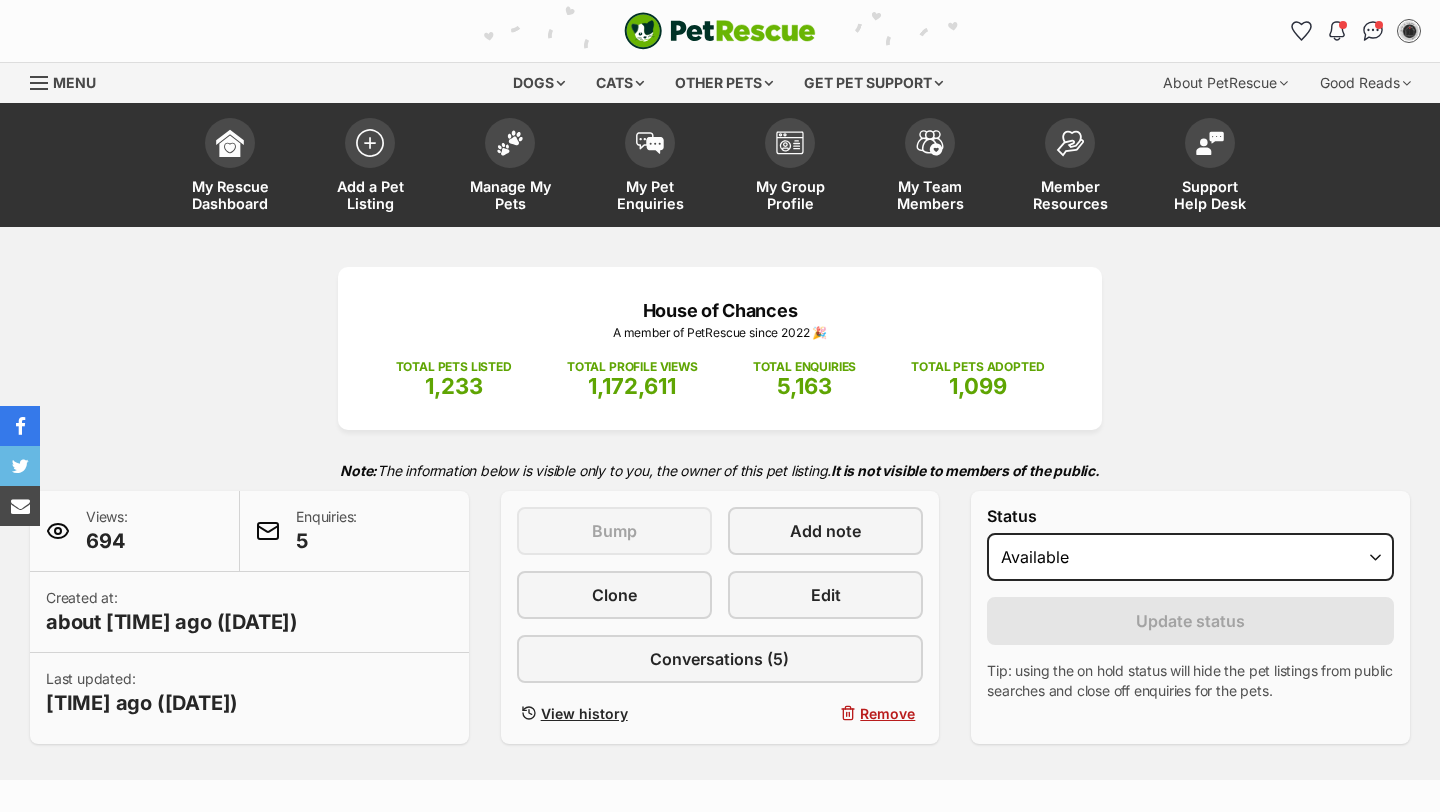 scroll, scrollTop: 0, scrollLeft: 0, axis: both 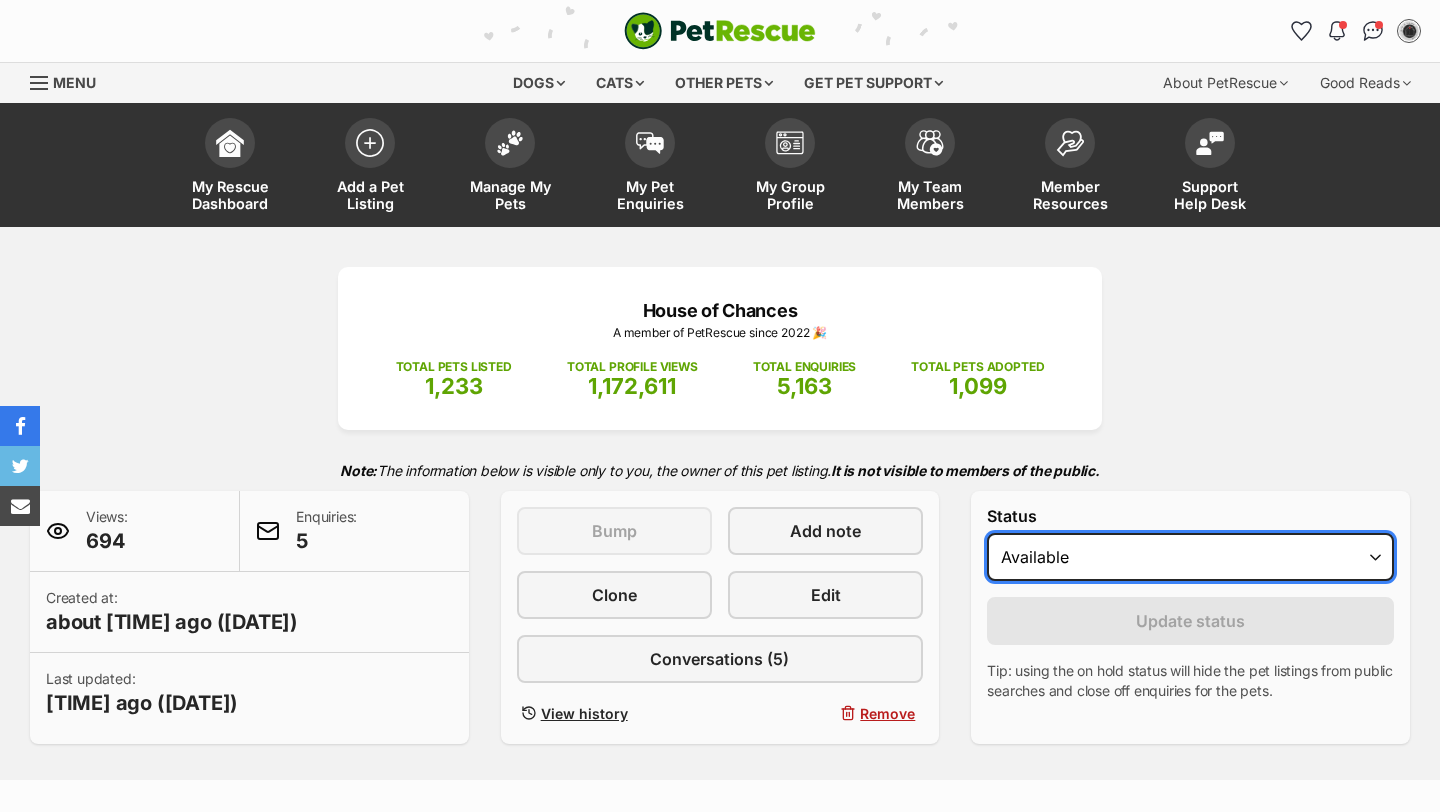 click on "Draft - not available as listing has enquires
Available
On hold
Adopted" at bounding box center [1190, 557] 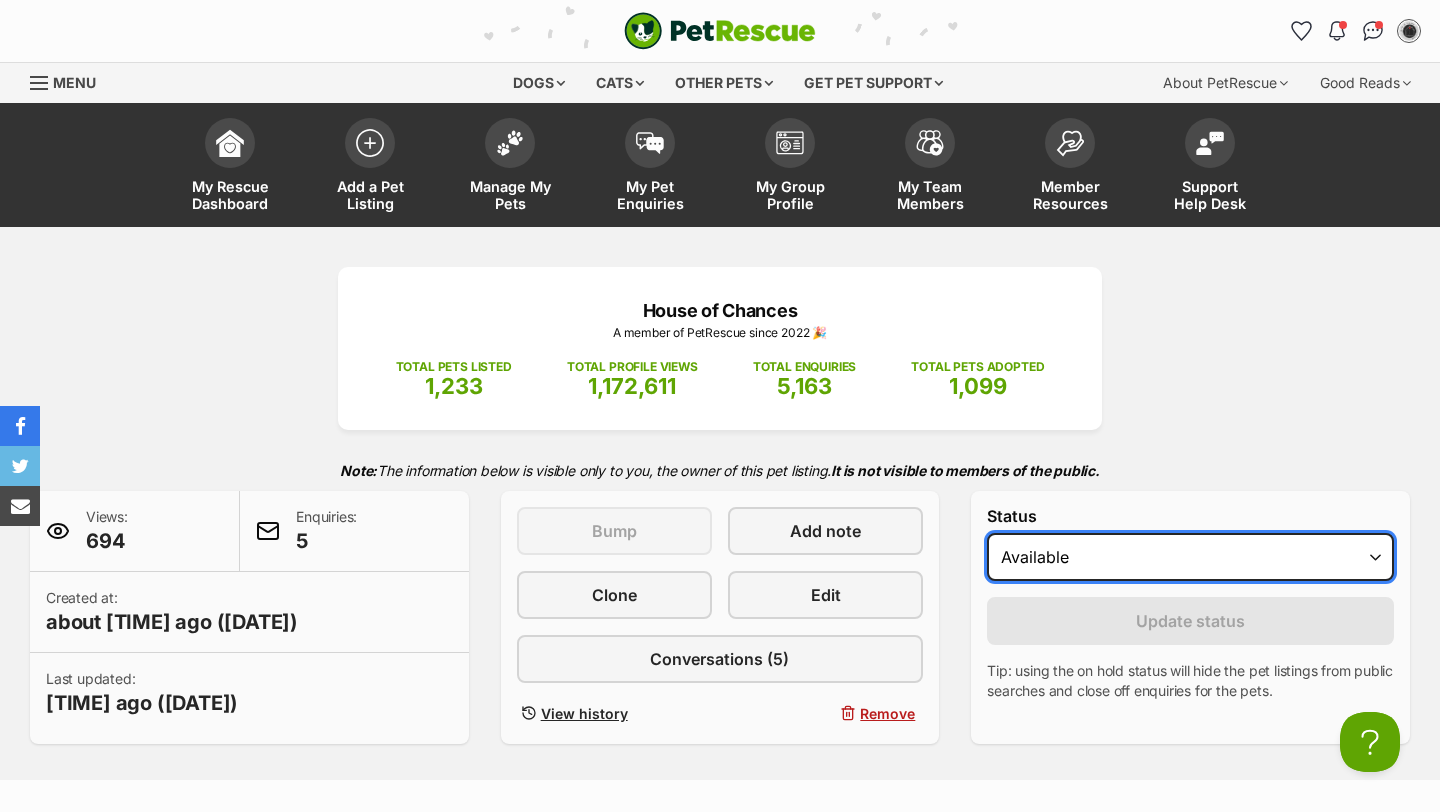 scroll, scrollTop: 0, scrollLeft: 0, axis: both 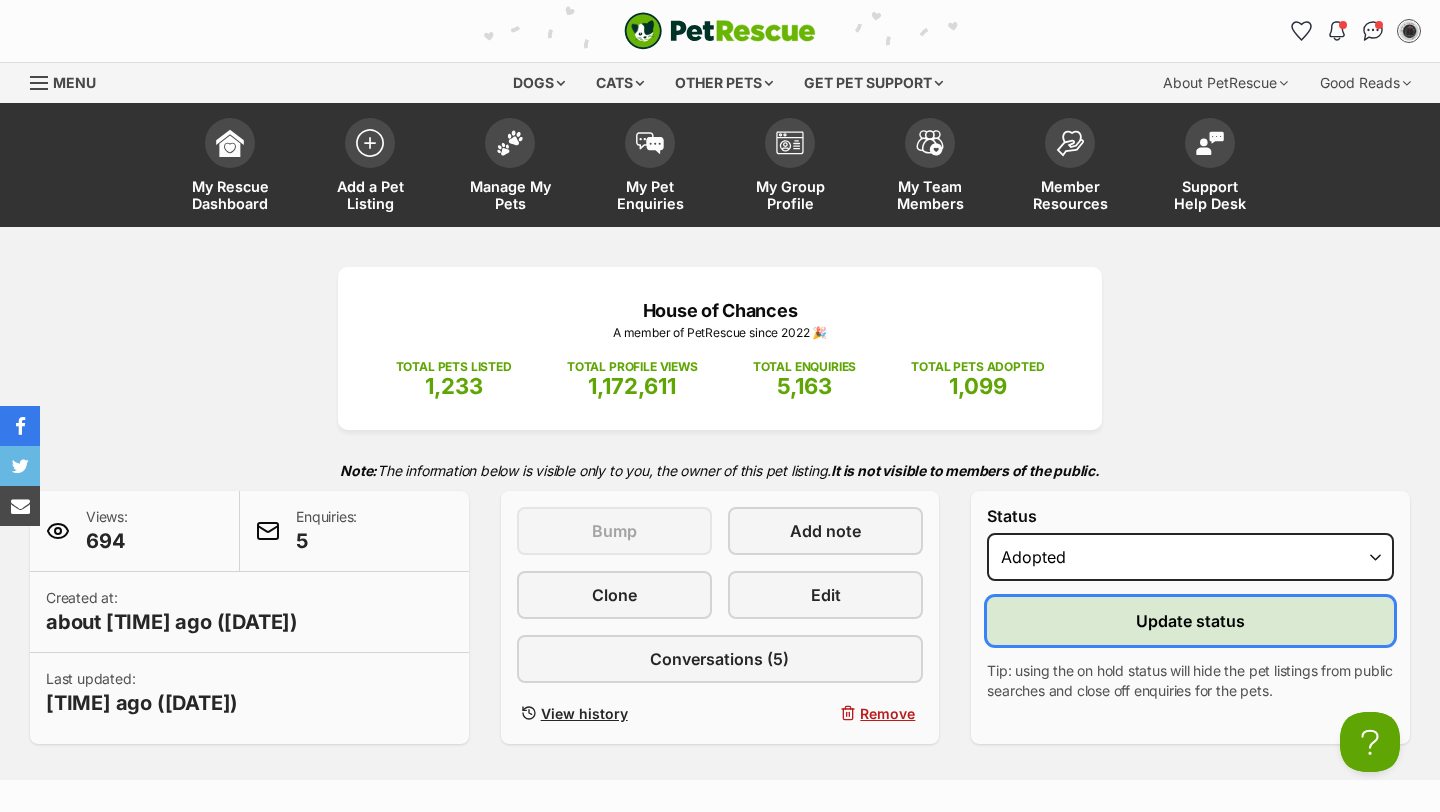click on "Update status" at bounding box center [1190, 621] 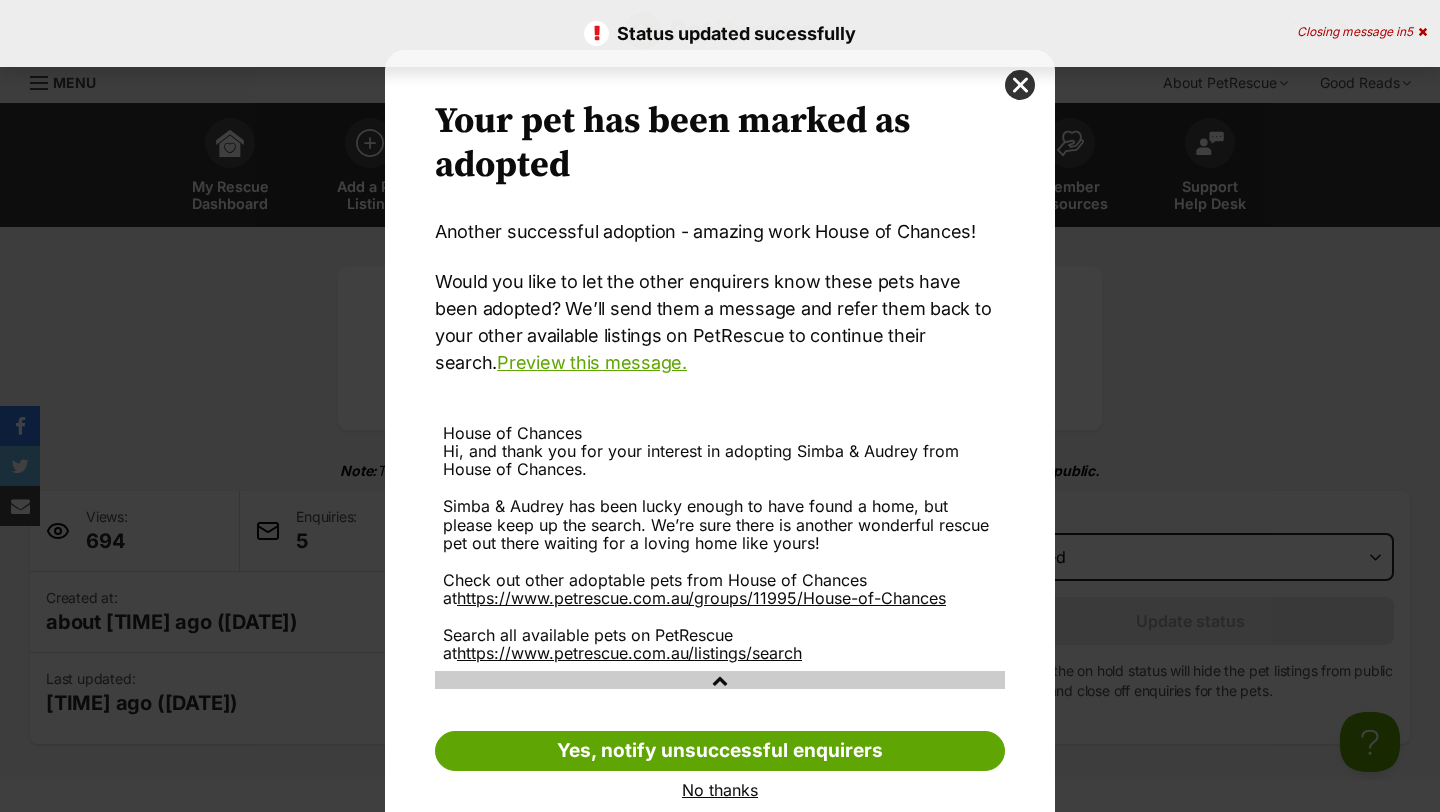 scroll, scrollTop: 37, scrollLeft: 0, axis: vertical 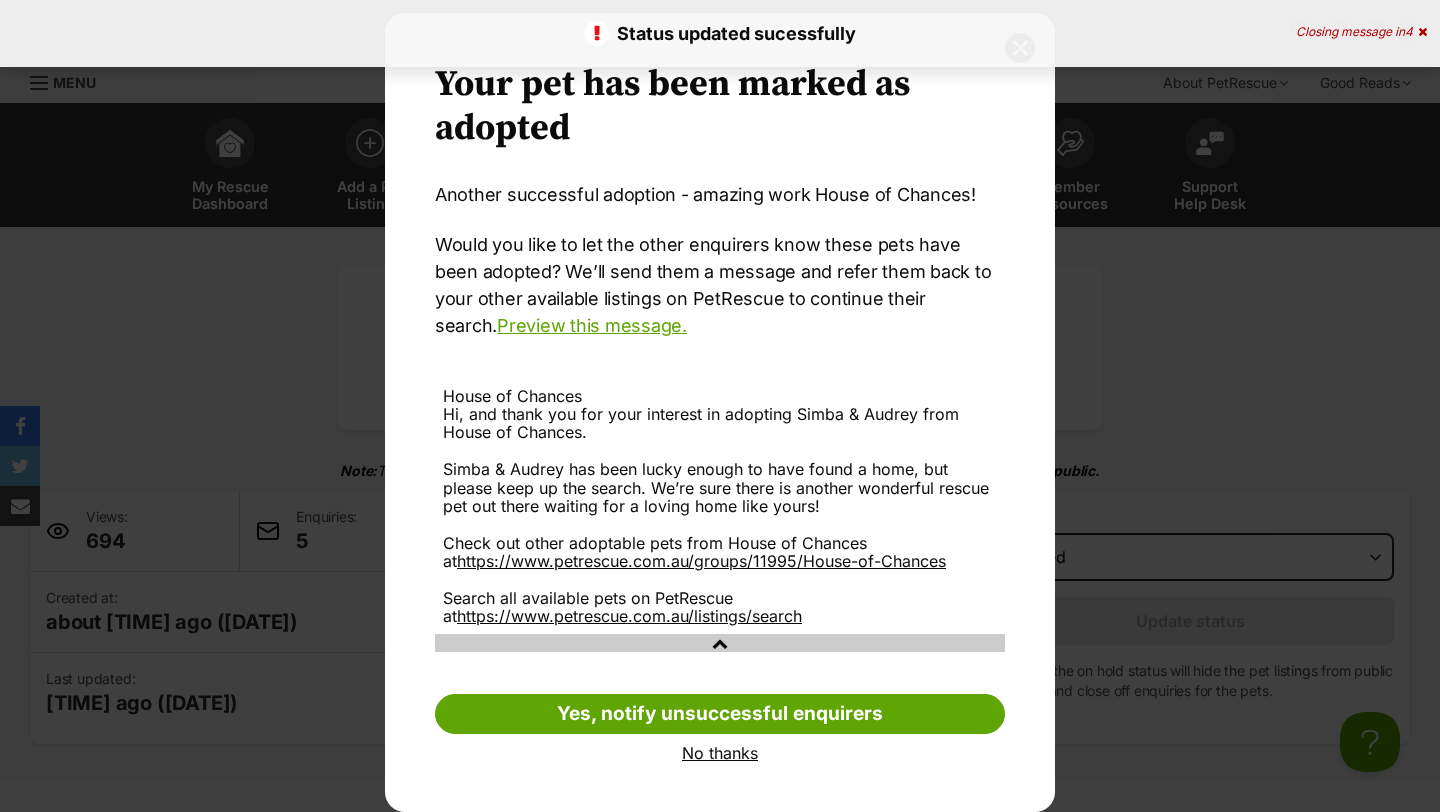 click on "No thanks" at bounding box center [720, 753] 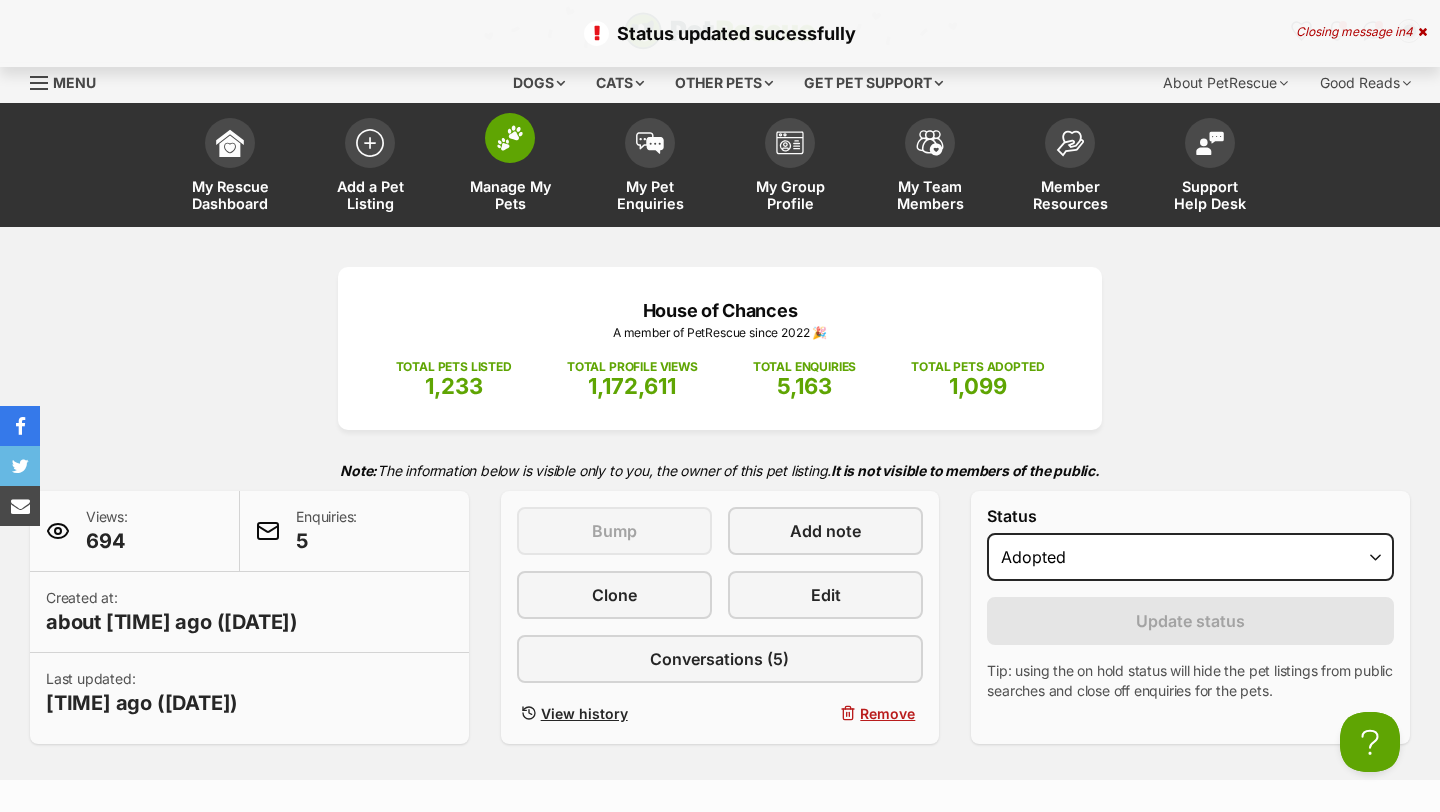 click on "Manage My Pets" at bounding box center [510, 195] 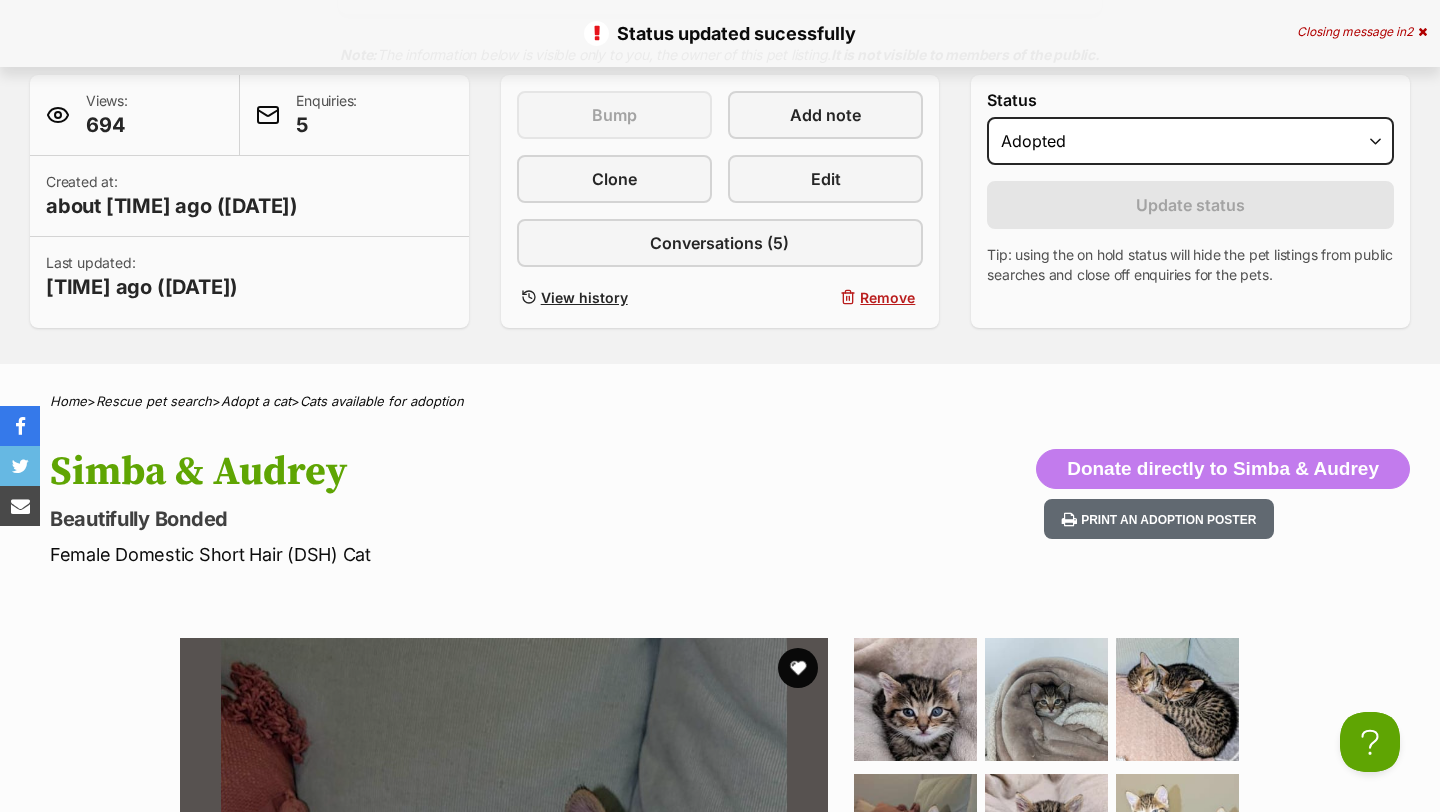 scroll, scrollTop: 440, scrollLeft: 0, axis: vertical 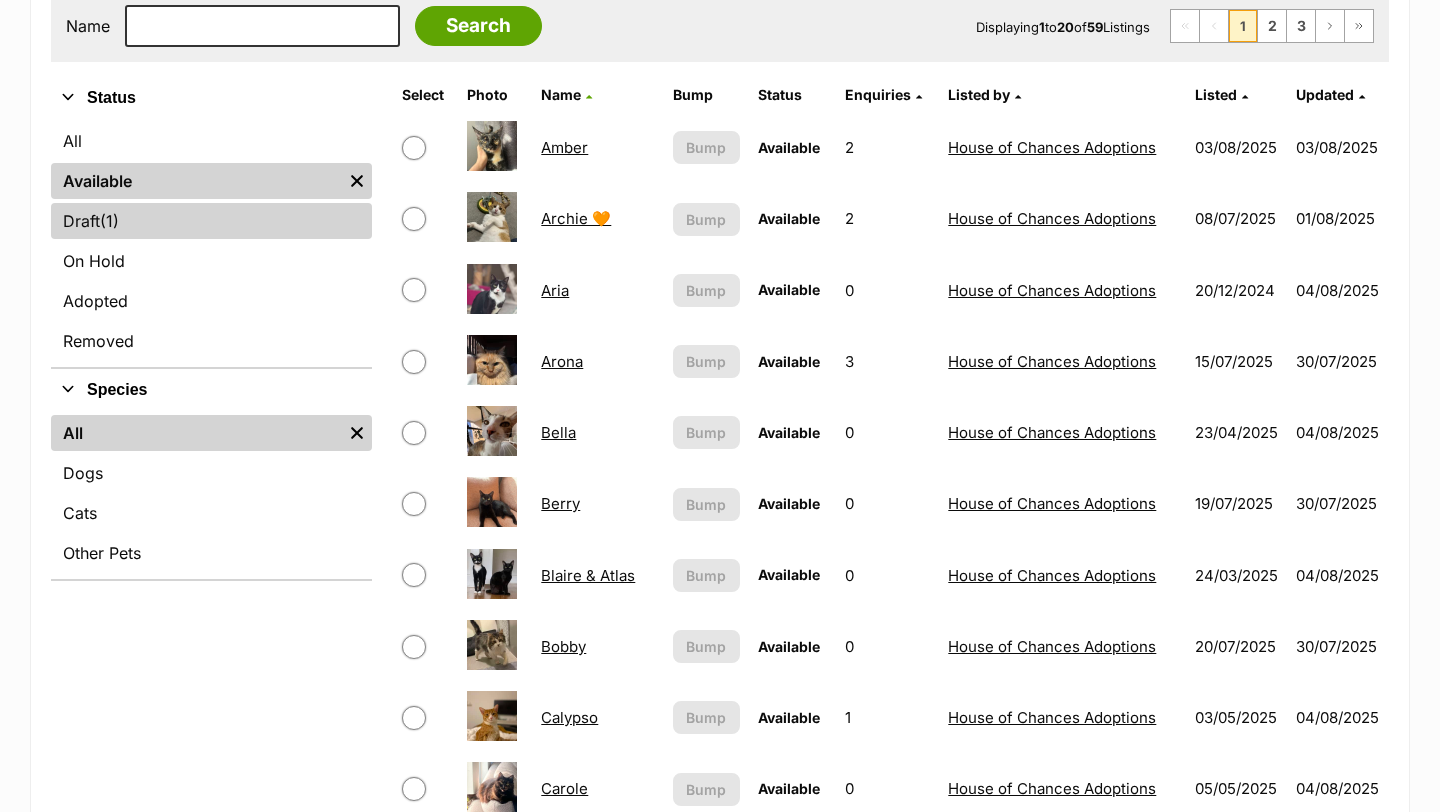 click on "Draft
(1)
Items" at bounding box center (211, 221) 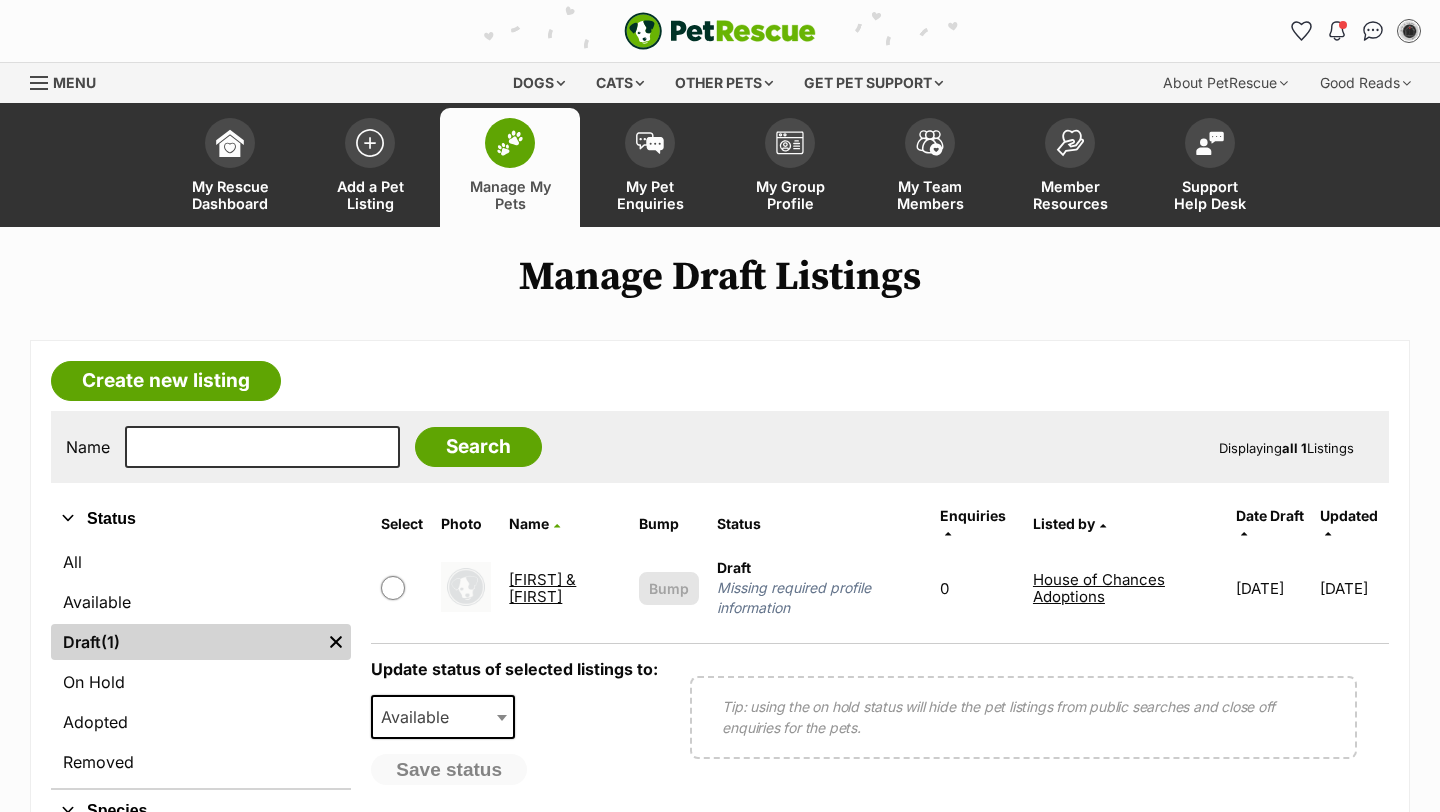 scroll, scrollTop: 0, scrollLeft: 0, axis: both 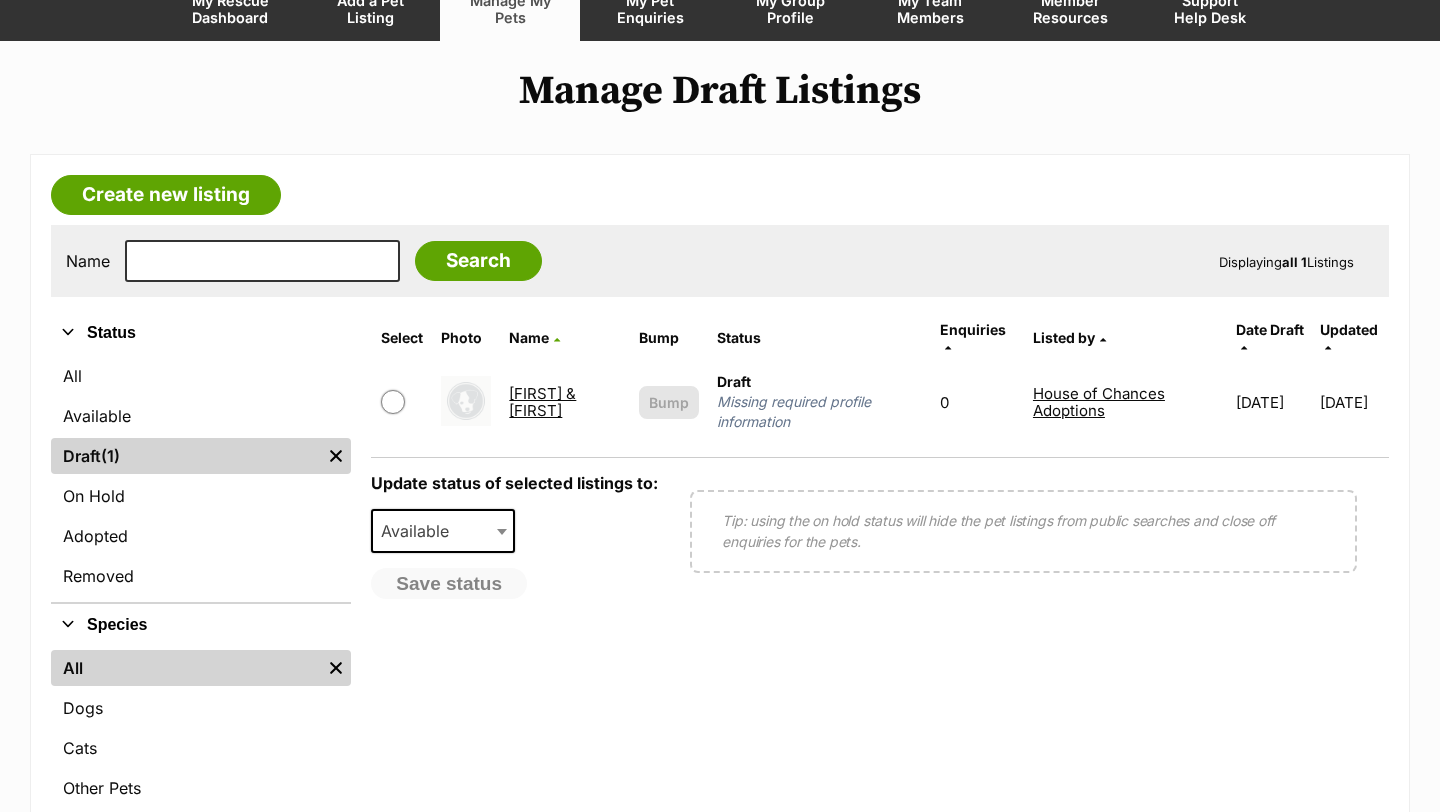 click on "Momo & Dumpling" at bounding box center (565, 402) 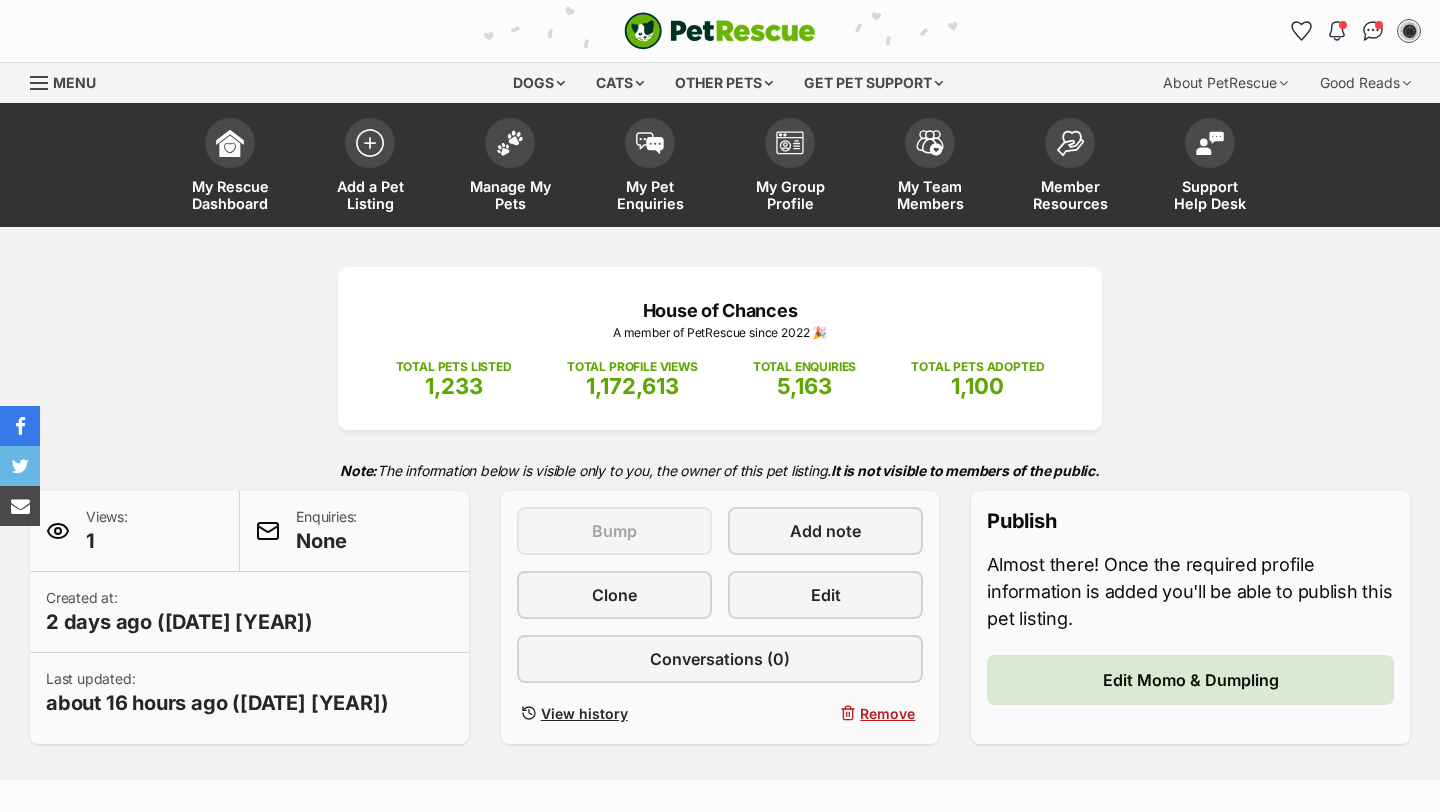scroll, scrollTop: 0, scrollLeft: 0, axis: both 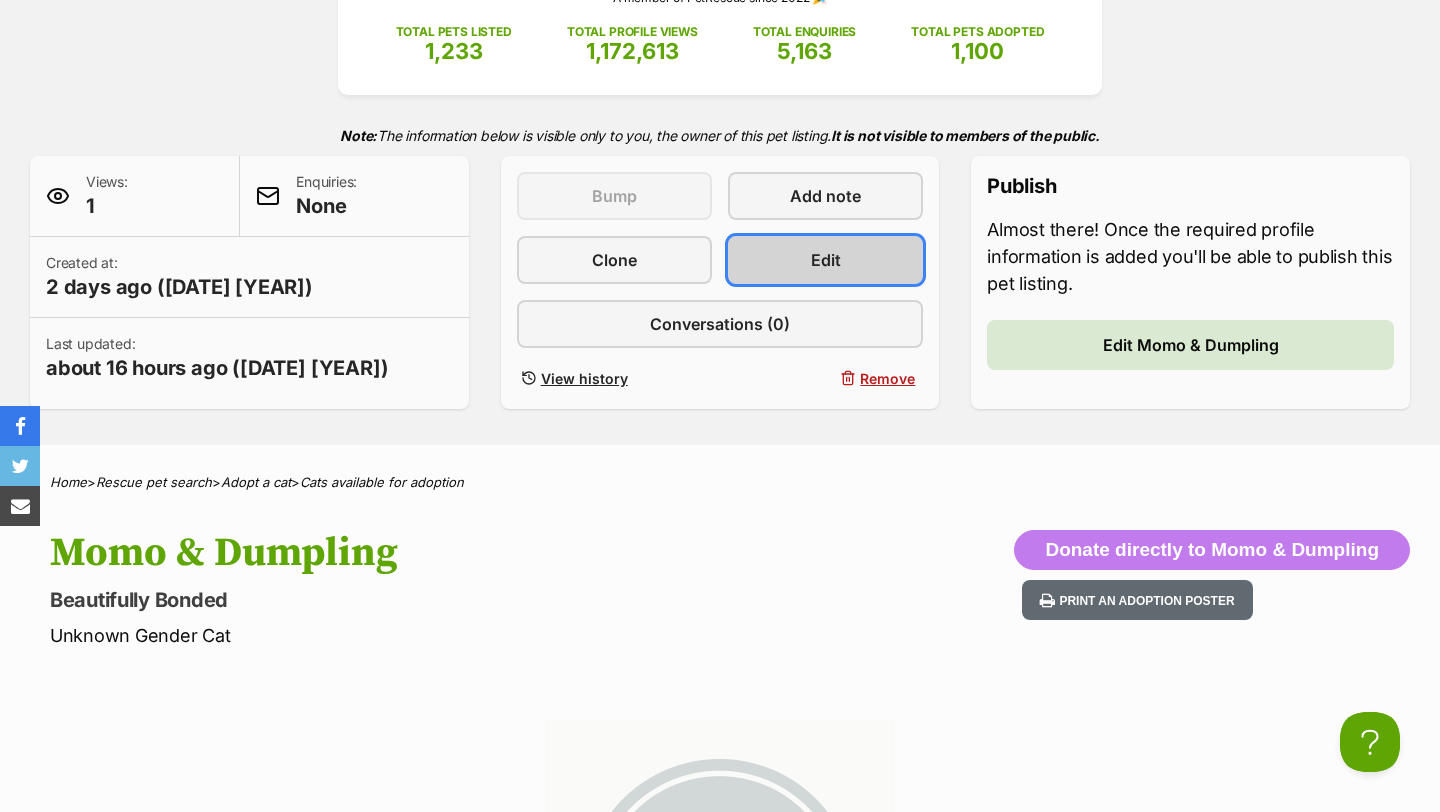 click on "Edit" at bounding box center [826, 260] 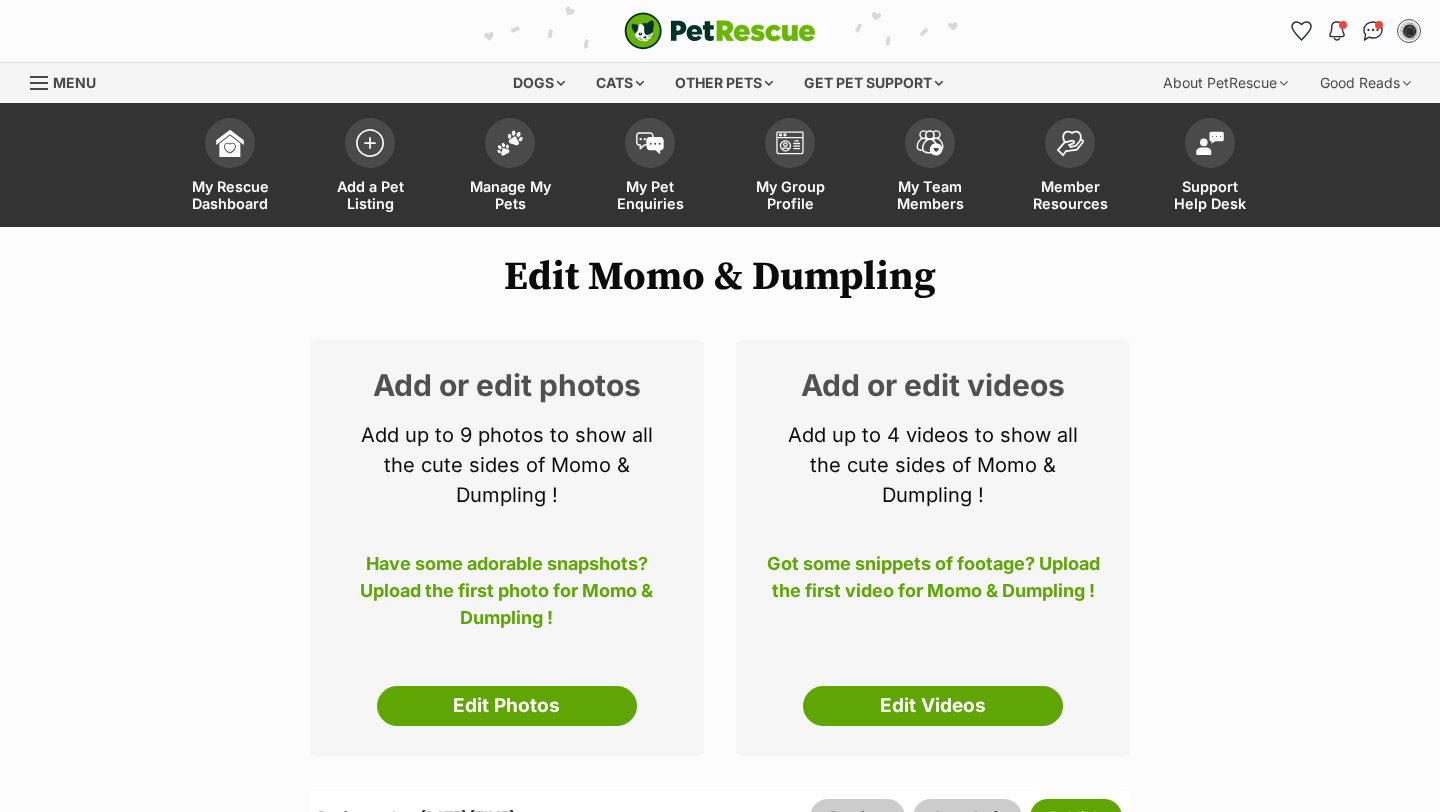 select 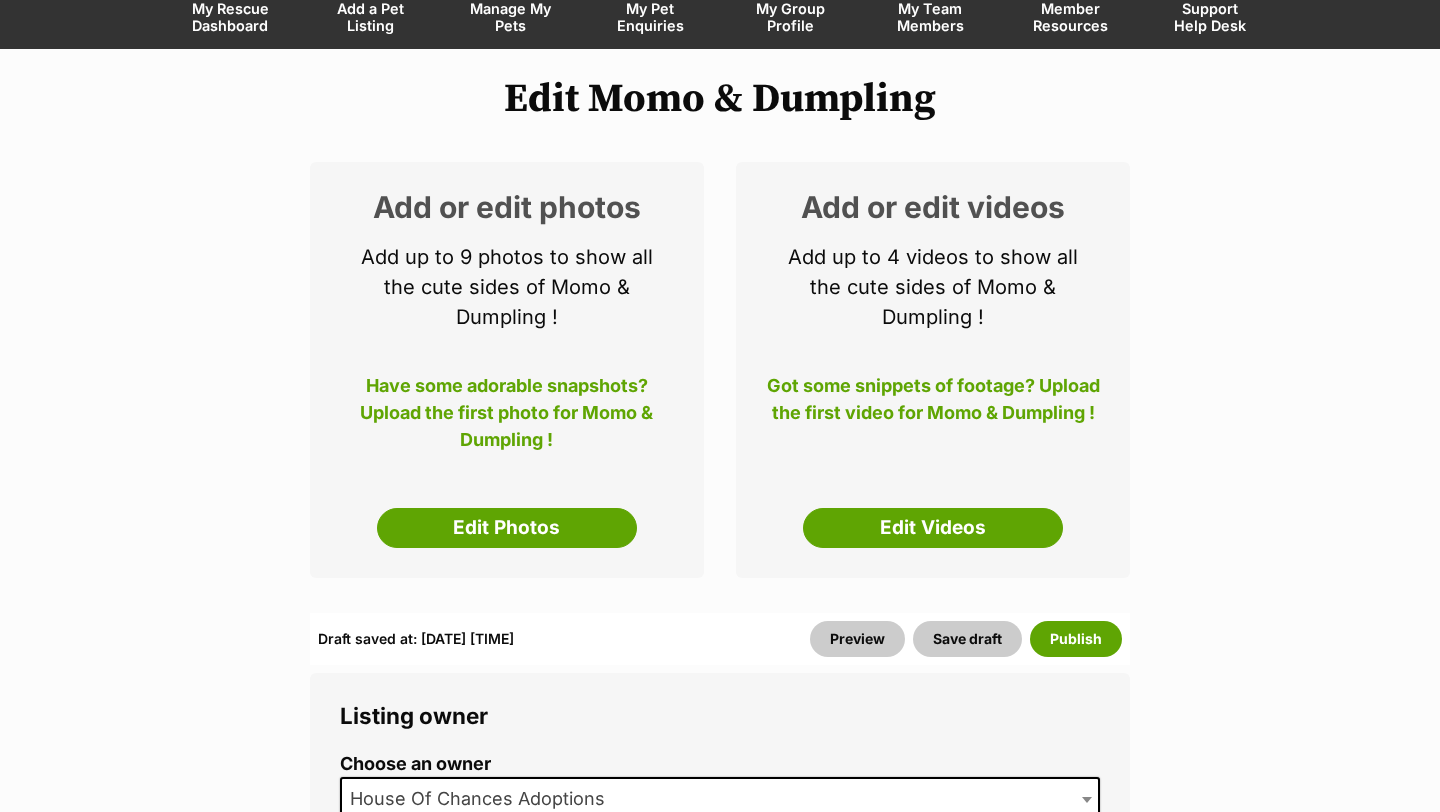scroll, scrollTop: 0, scrollLeft: 0, axis: both 